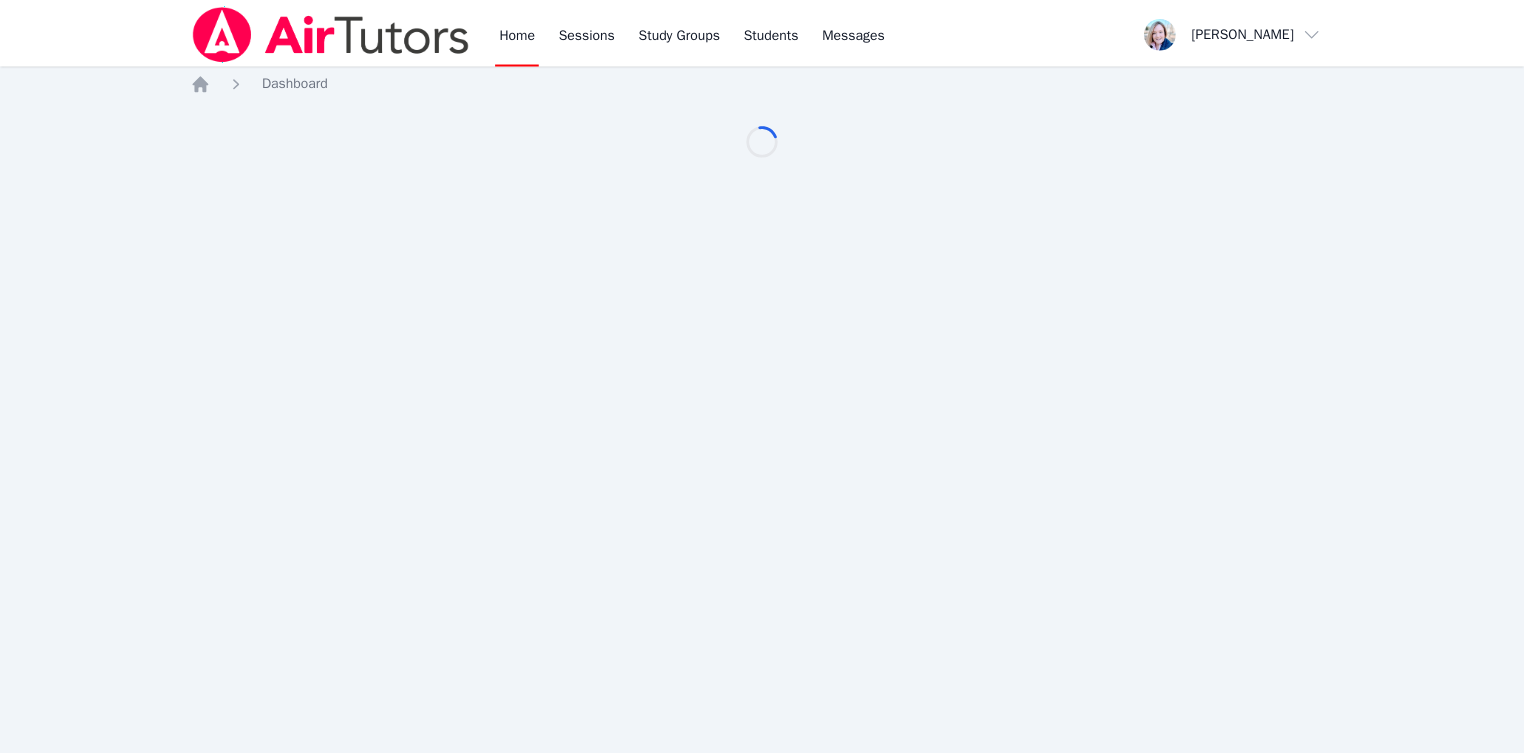 scroll, scrollTop: 0, scrollLeft: 0, axis: both 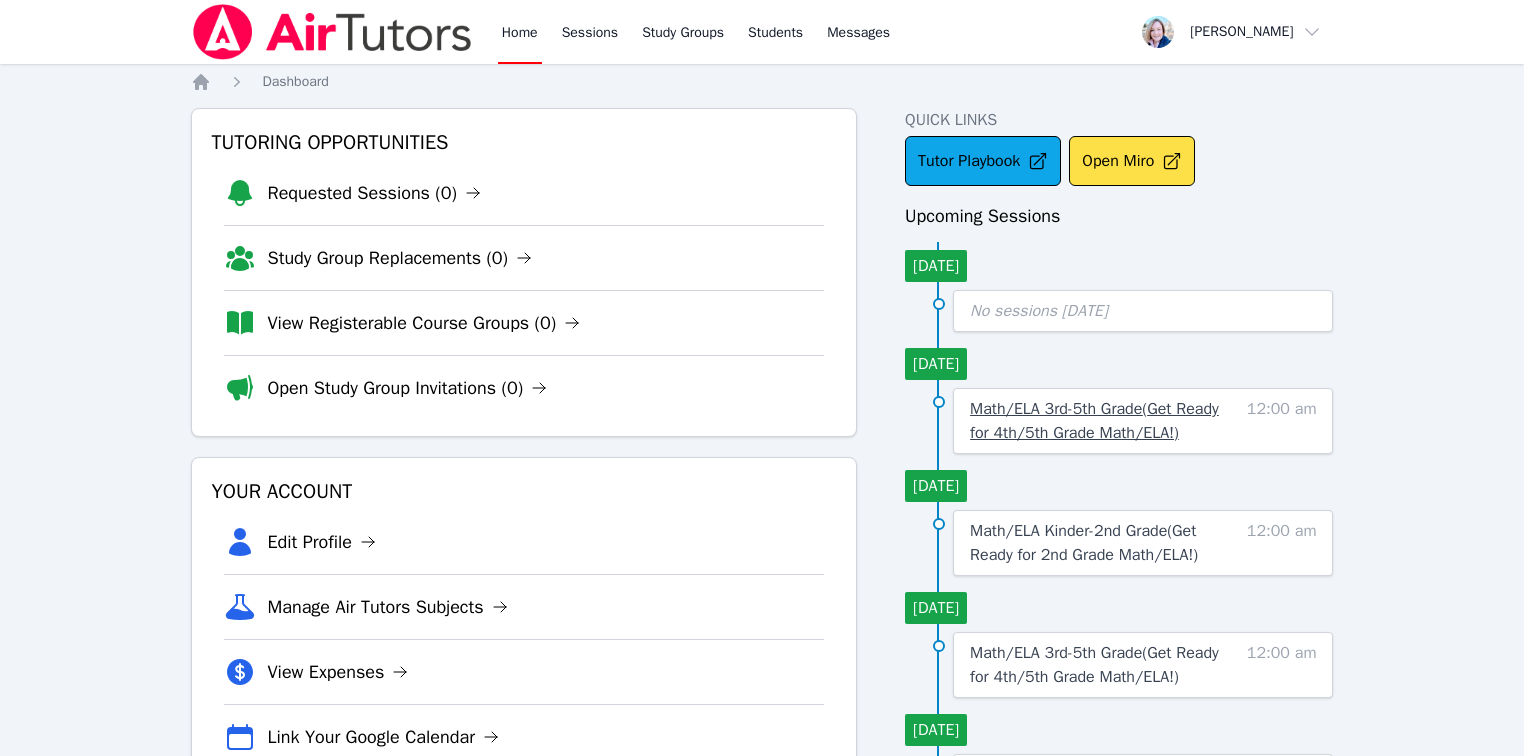 click on "Math/ELA 3rd-5th Grade  ( Get Ready for 4th/5th Grade Math/ELA! )" at bounding box center (1094, 421) 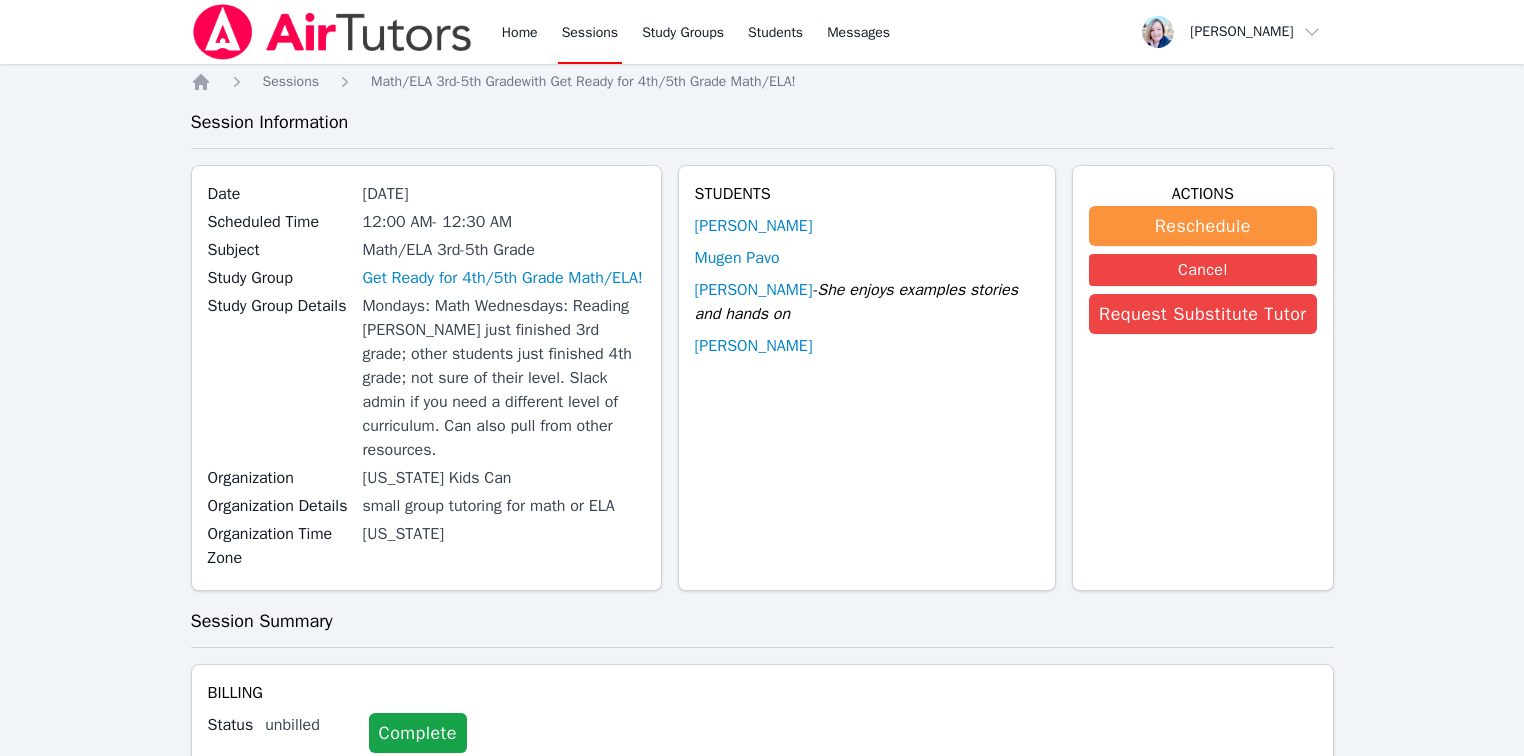 scroll, scrollTop: 560, scrollLeft: 0, axis: vertical 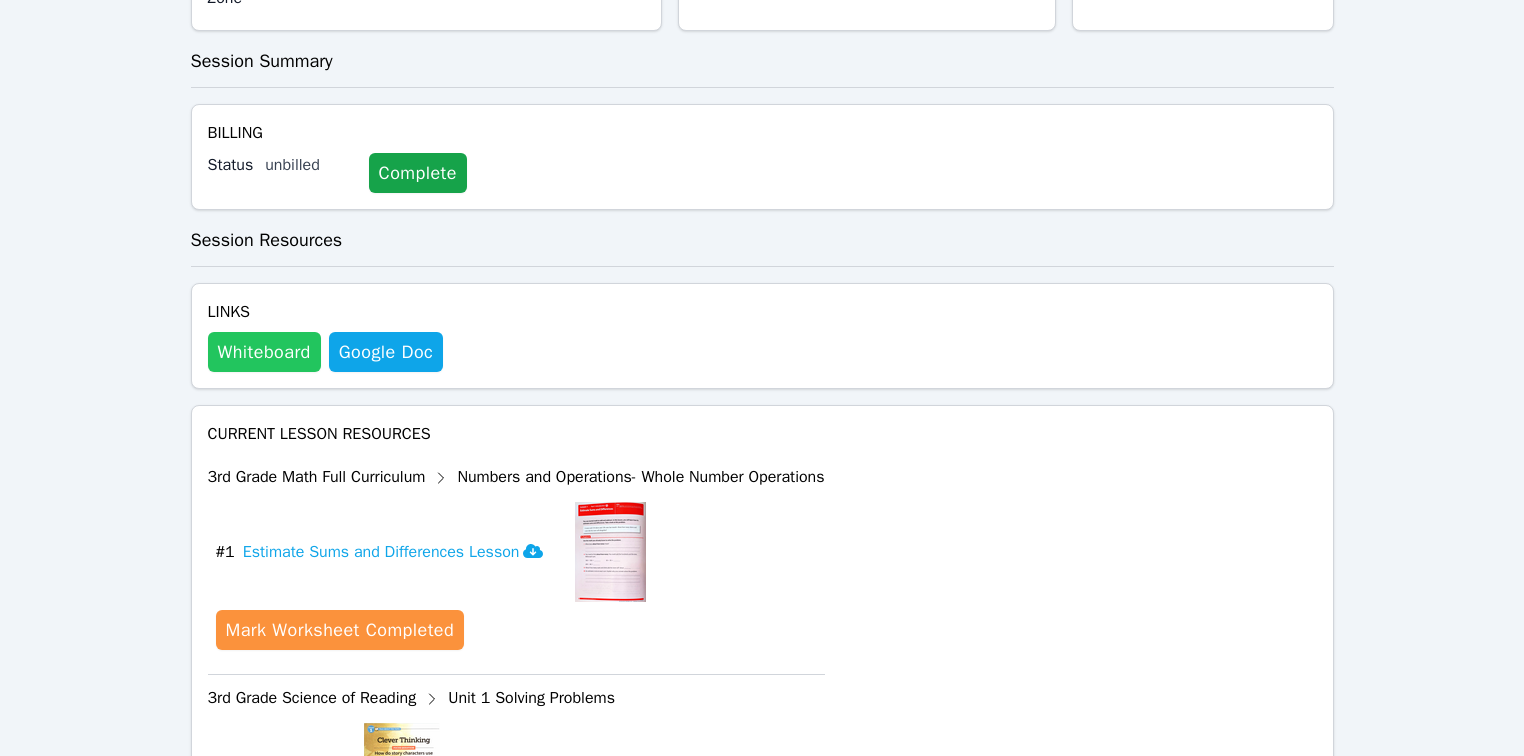 click on "Whiteboard" at bounding box center [264, 352] 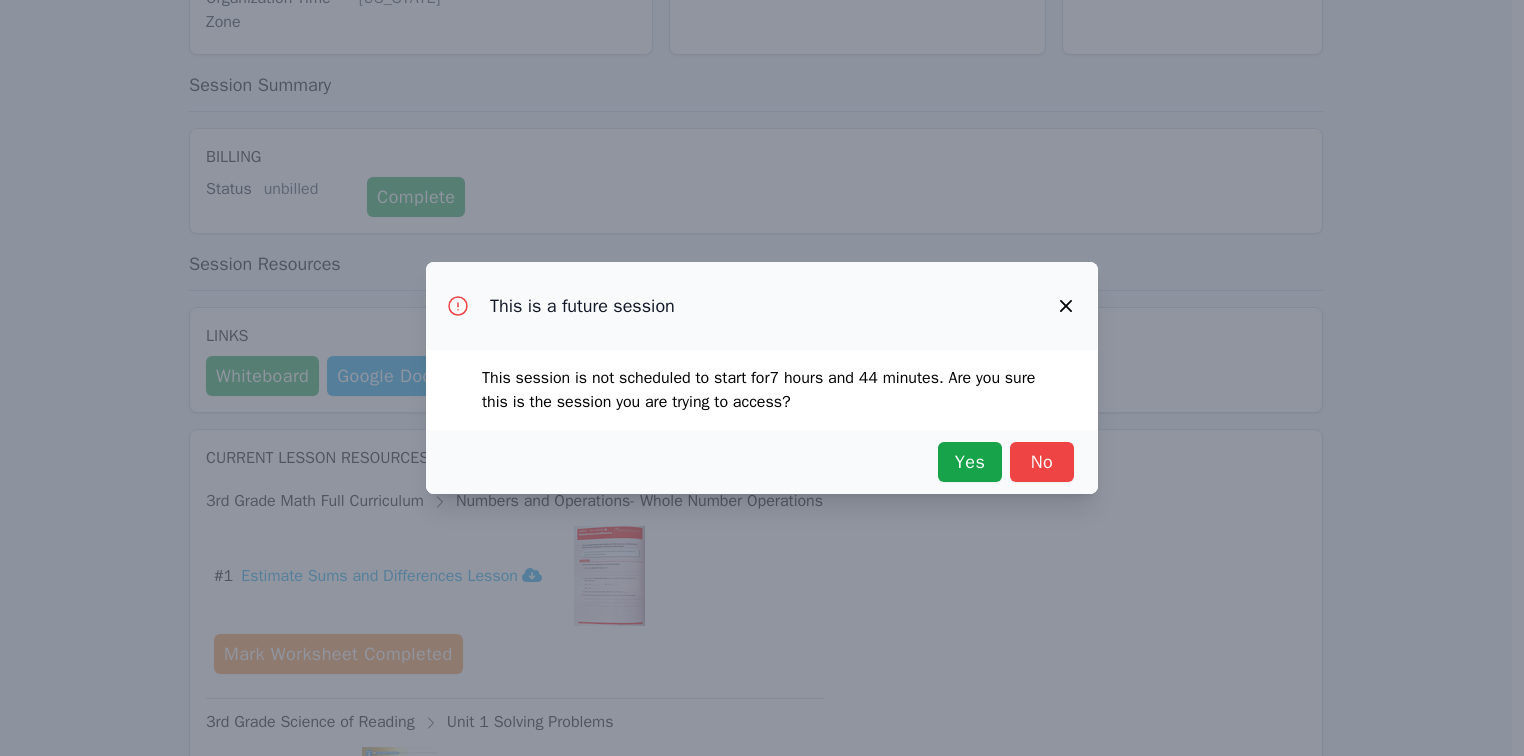scroll, scrollTop: 536, scrollLeft: 0, axis: vertical 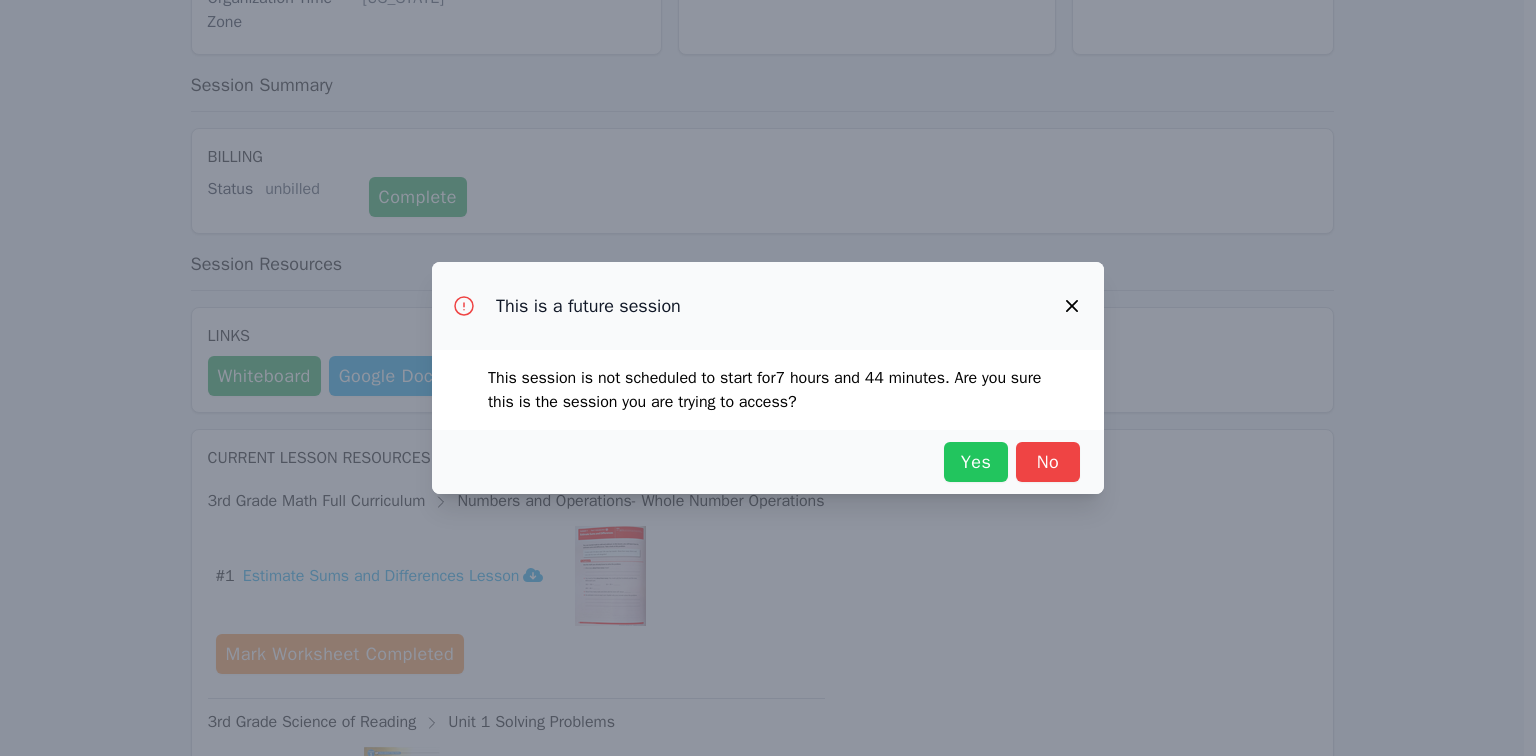 click on "Yes" at bounding box center [976, 462] 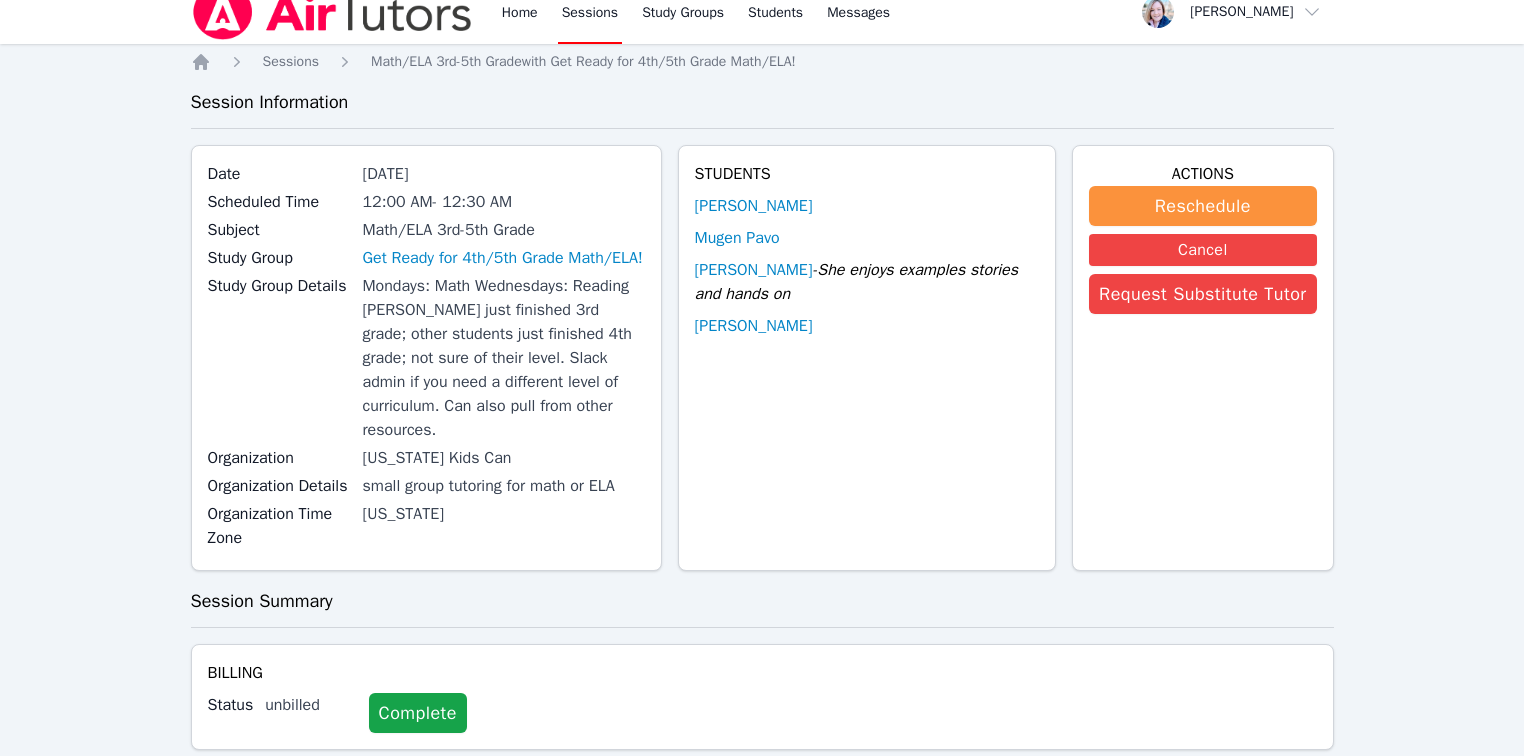 scroll, scrollTop: 0, scrollLeft: 0, axis: both 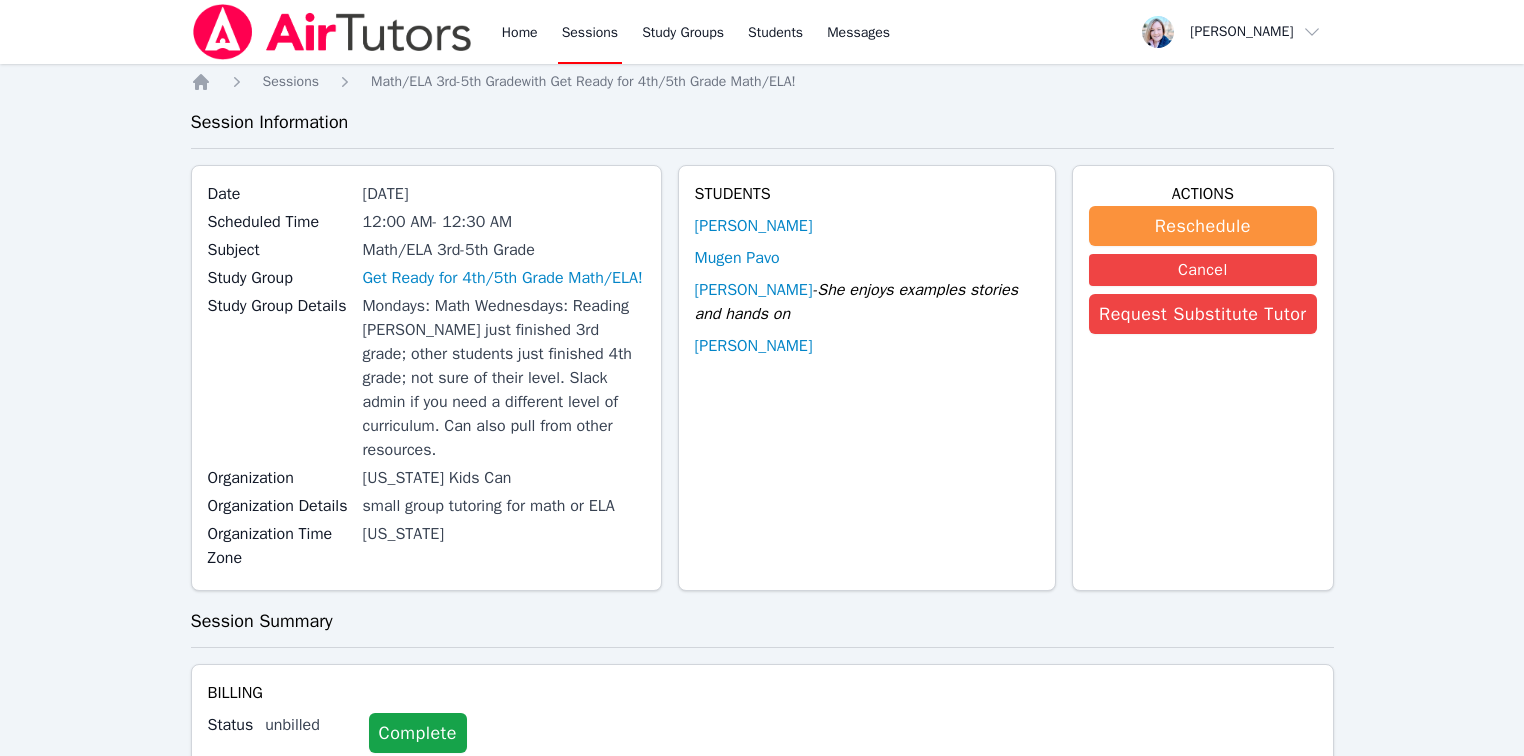 click at bounding box center (332, 32) 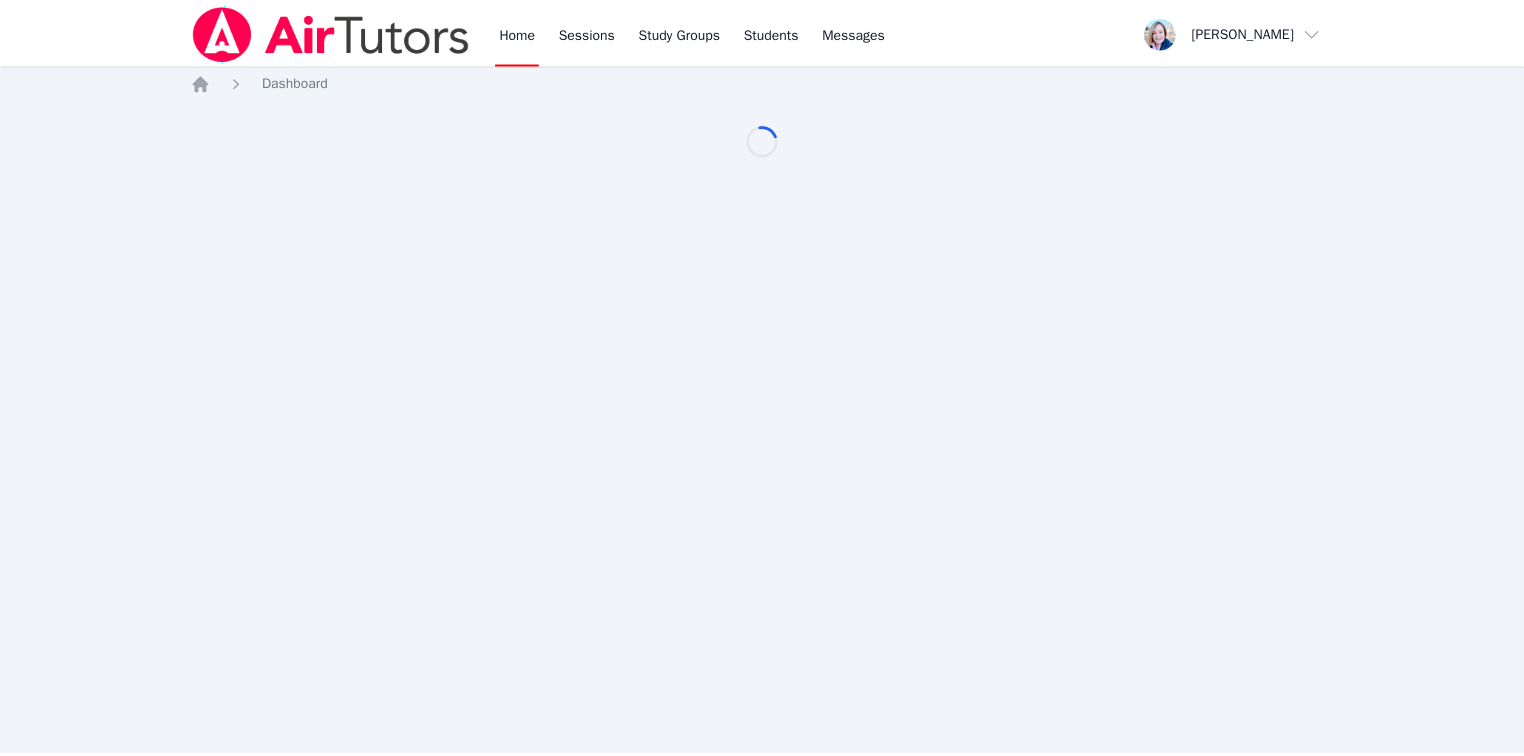 scroll, scrollTop: 0, scrollLeft: 0, axis: both 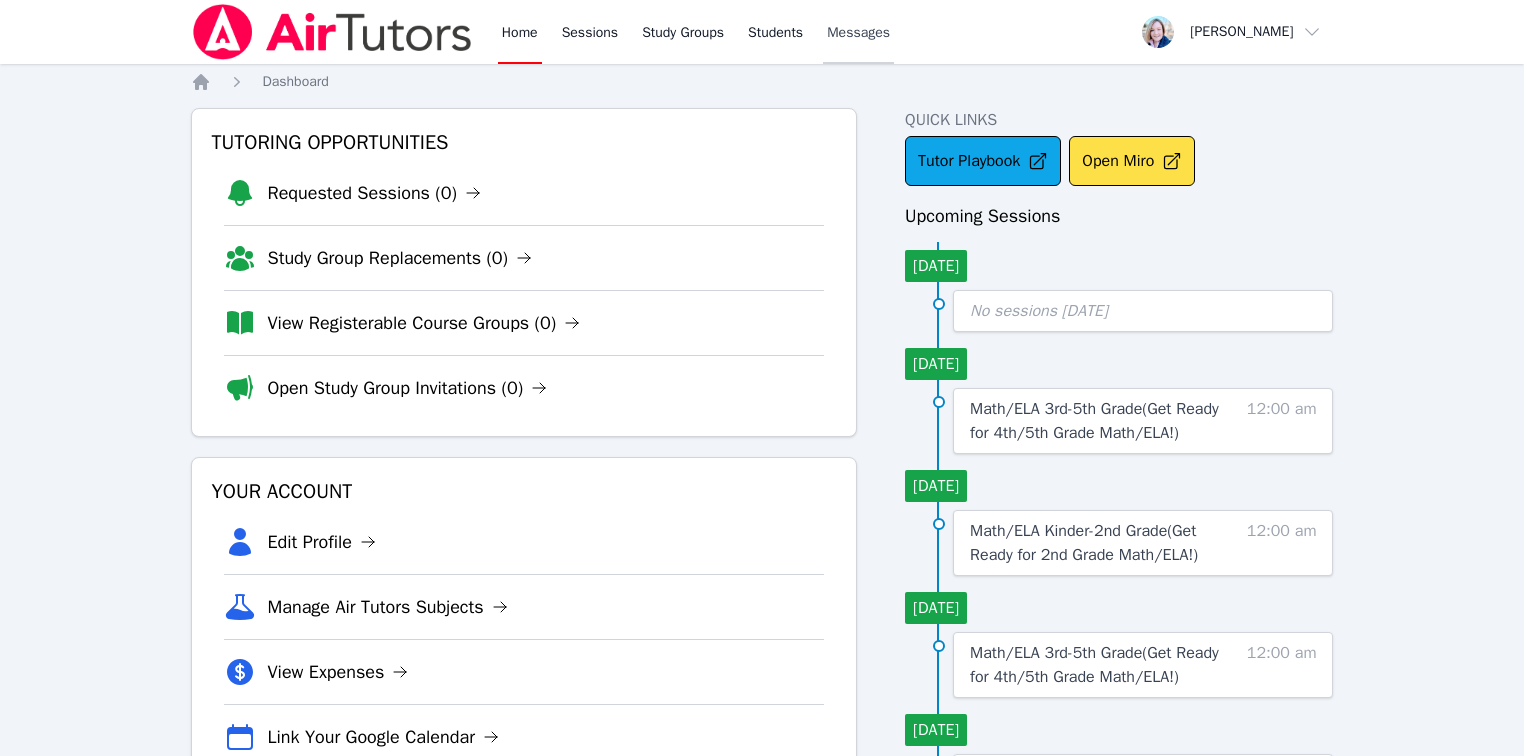 click on "Messages" at bounding box center (858, 33) 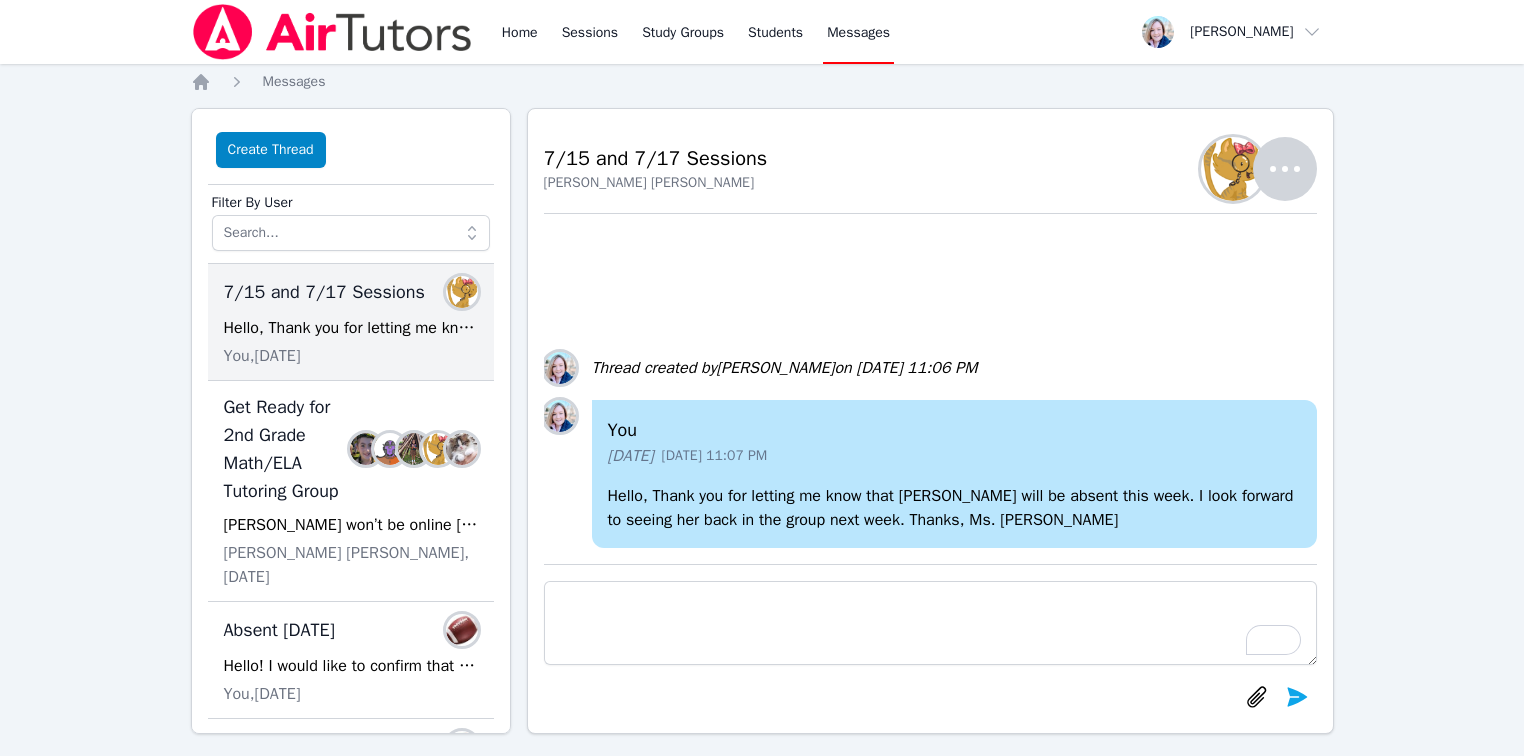 scroll, scrollTop: 0, scrollLeft: 0, axis: both 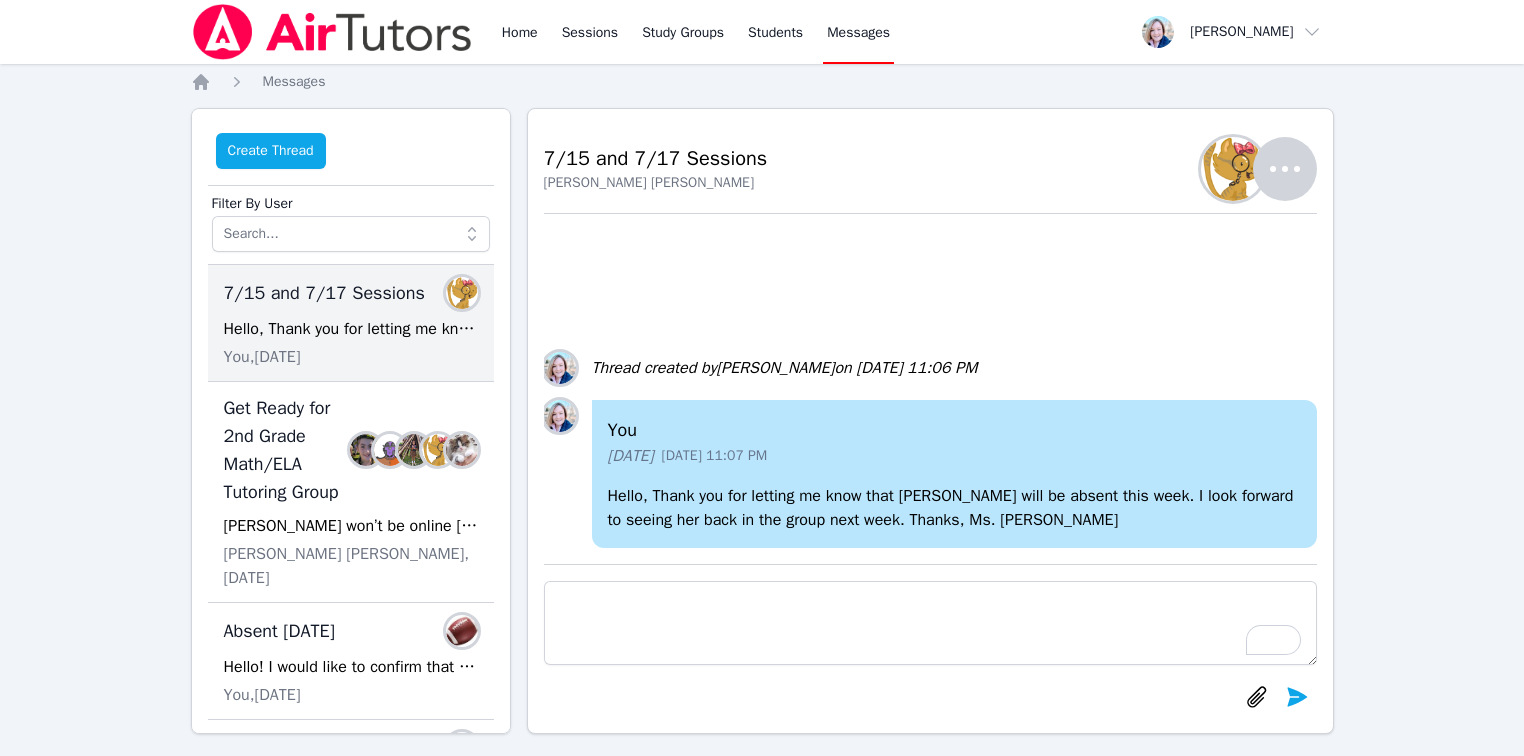 click on "Create Thread" at bounding box center (271, 151) 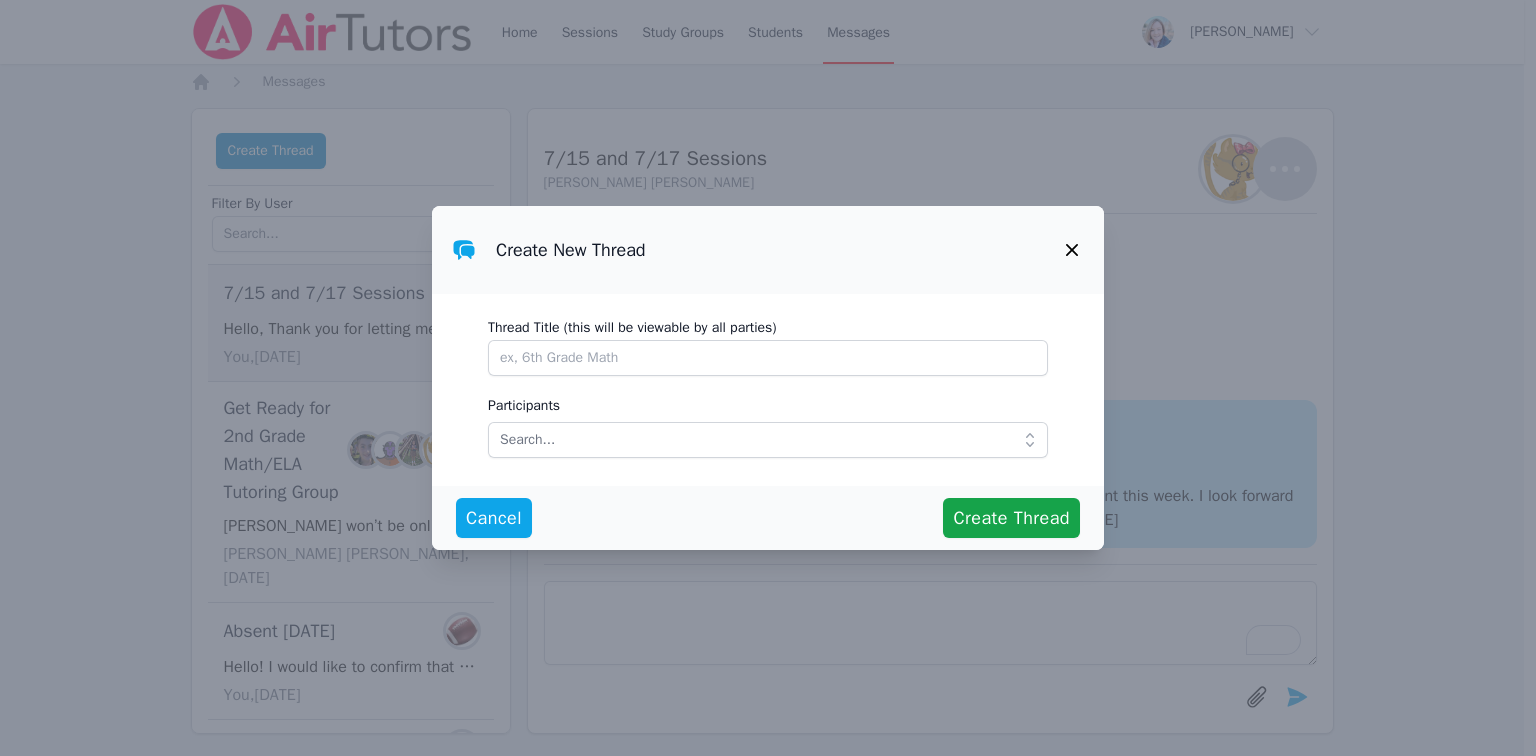 click at bounding box center [1072, 250] 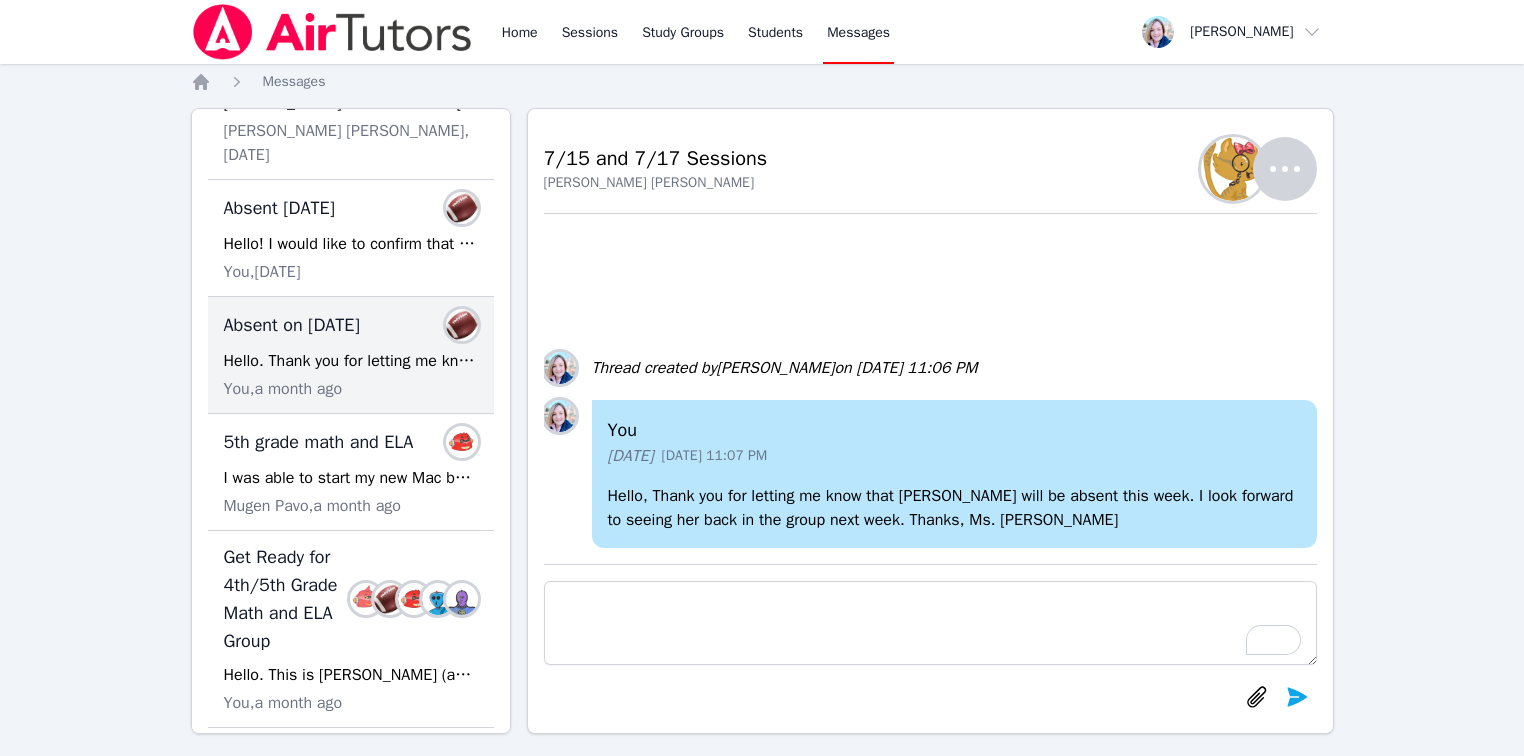 scroll, scrollTop: 436, scrollLeft: 0, axis: vertical 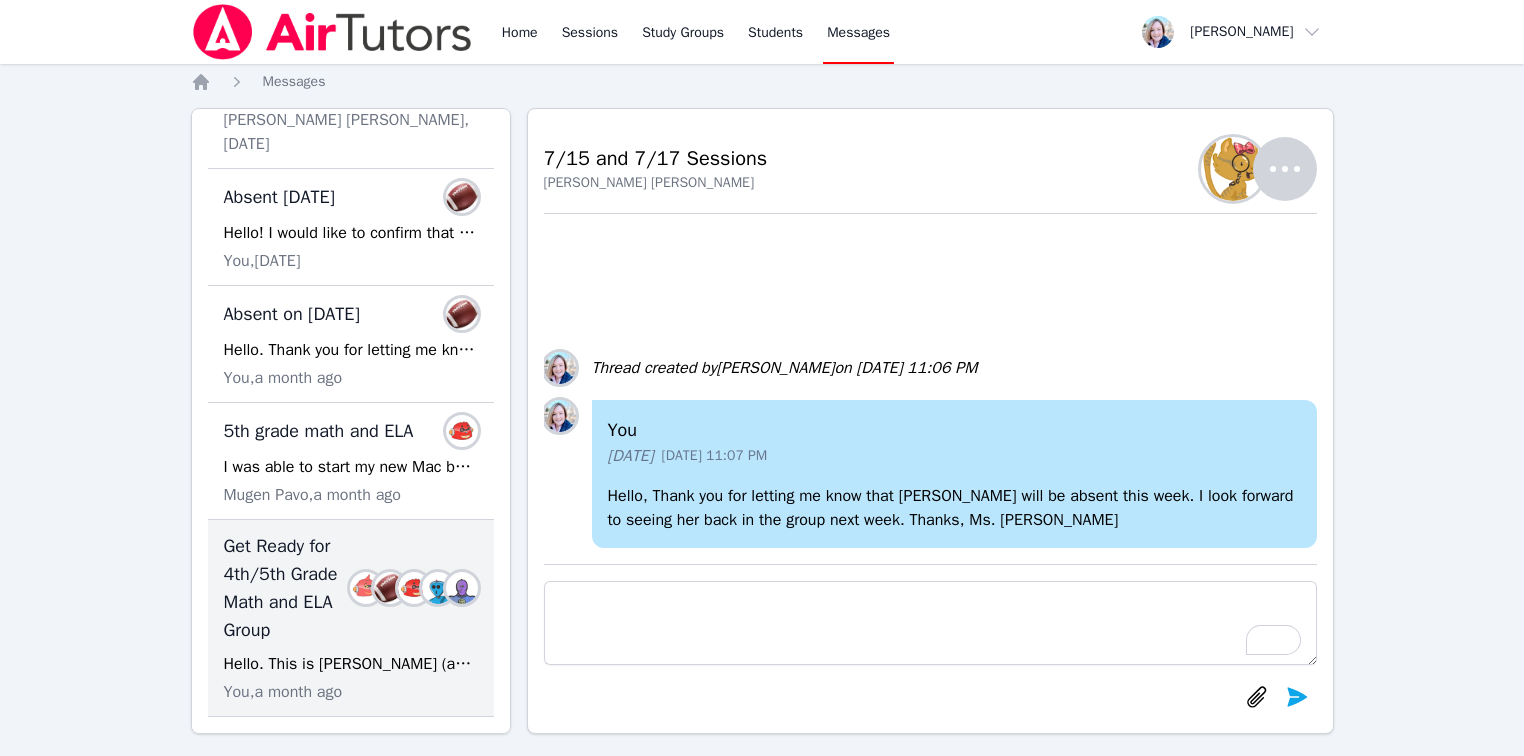 click on "Get Ready for 4th/5th Grade Math and ELA Group" at bounding box center [291, 588] 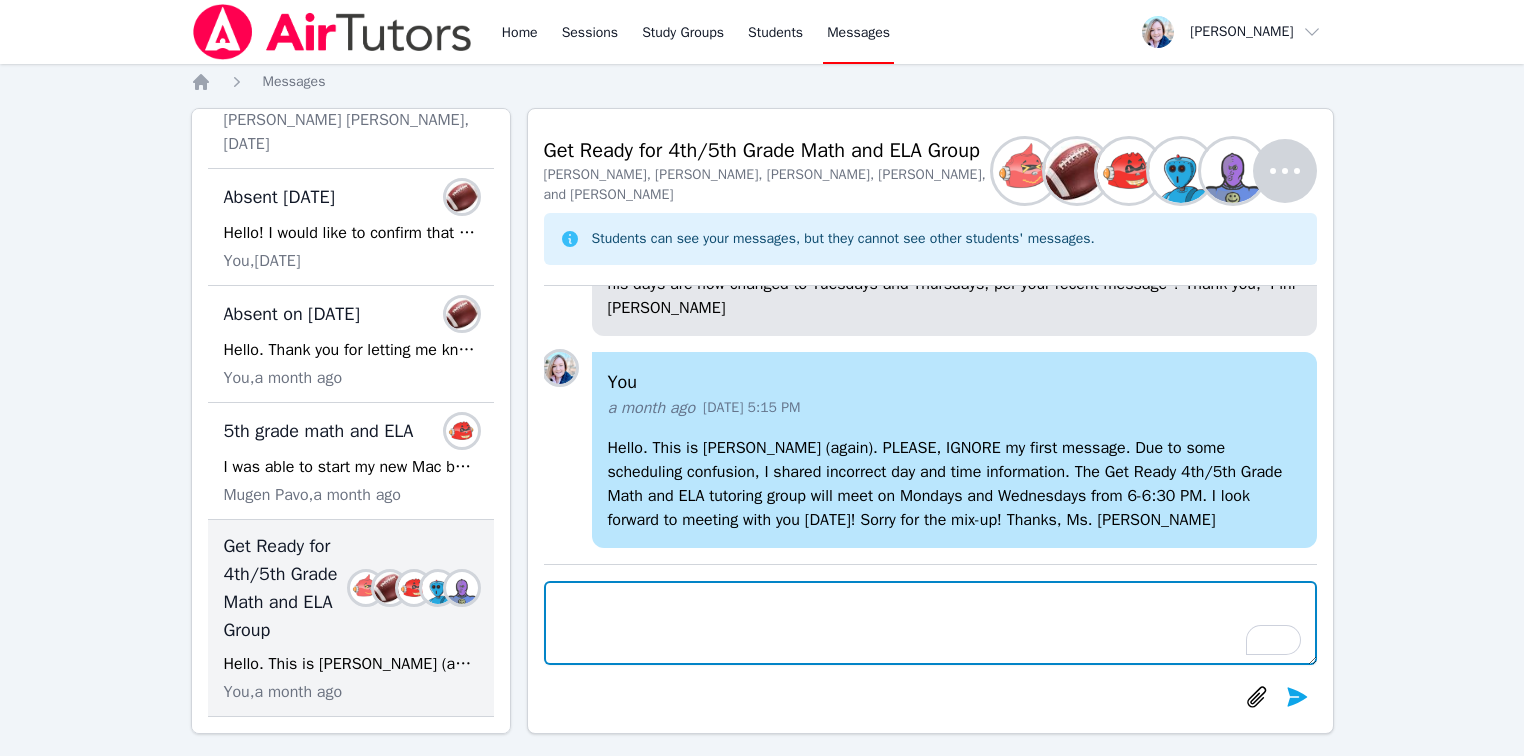 click at bounding box center (930, 623) 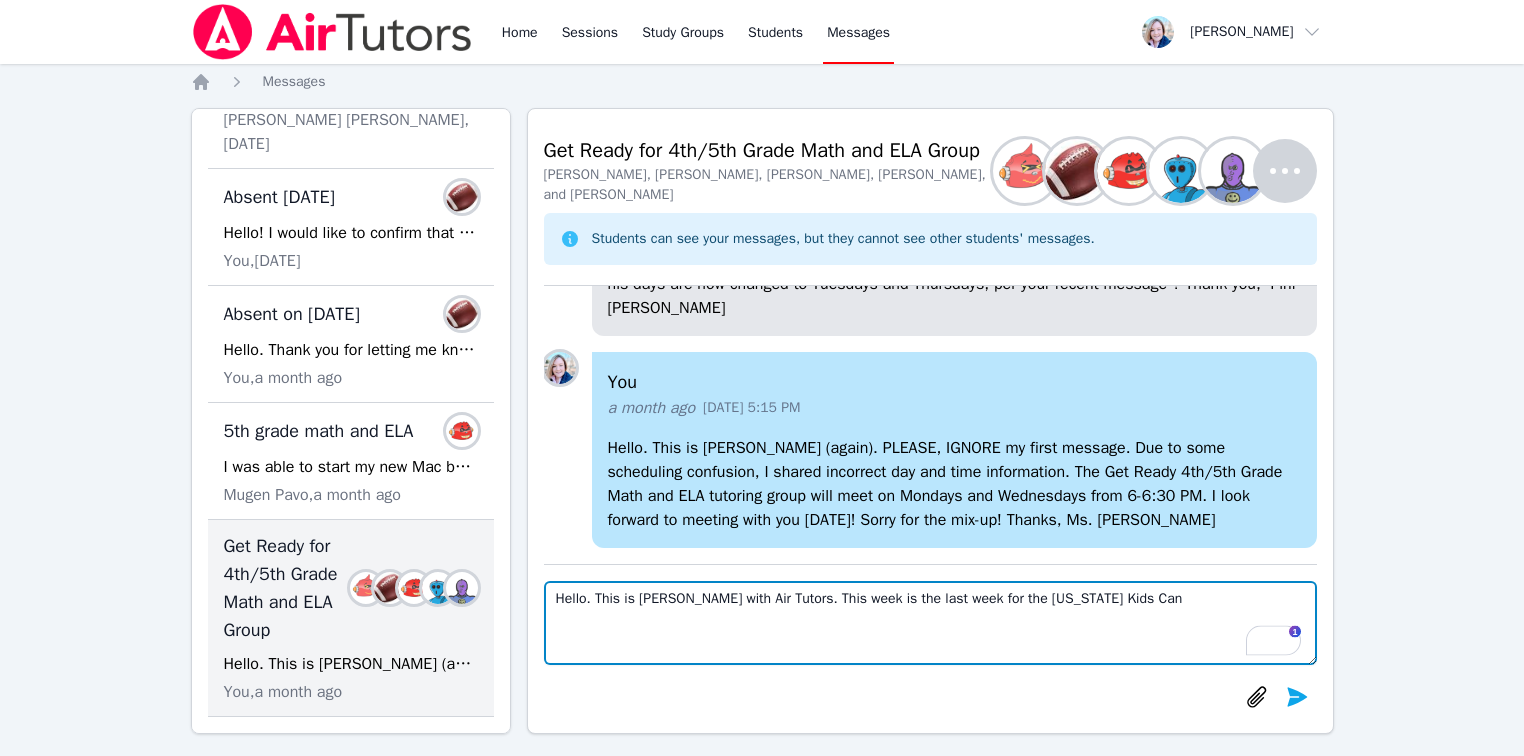 click on "Hello. This is Heather with Air Tutors. This week is the last week for the Hawaii Kids Can" at bounding box center (930, 623) 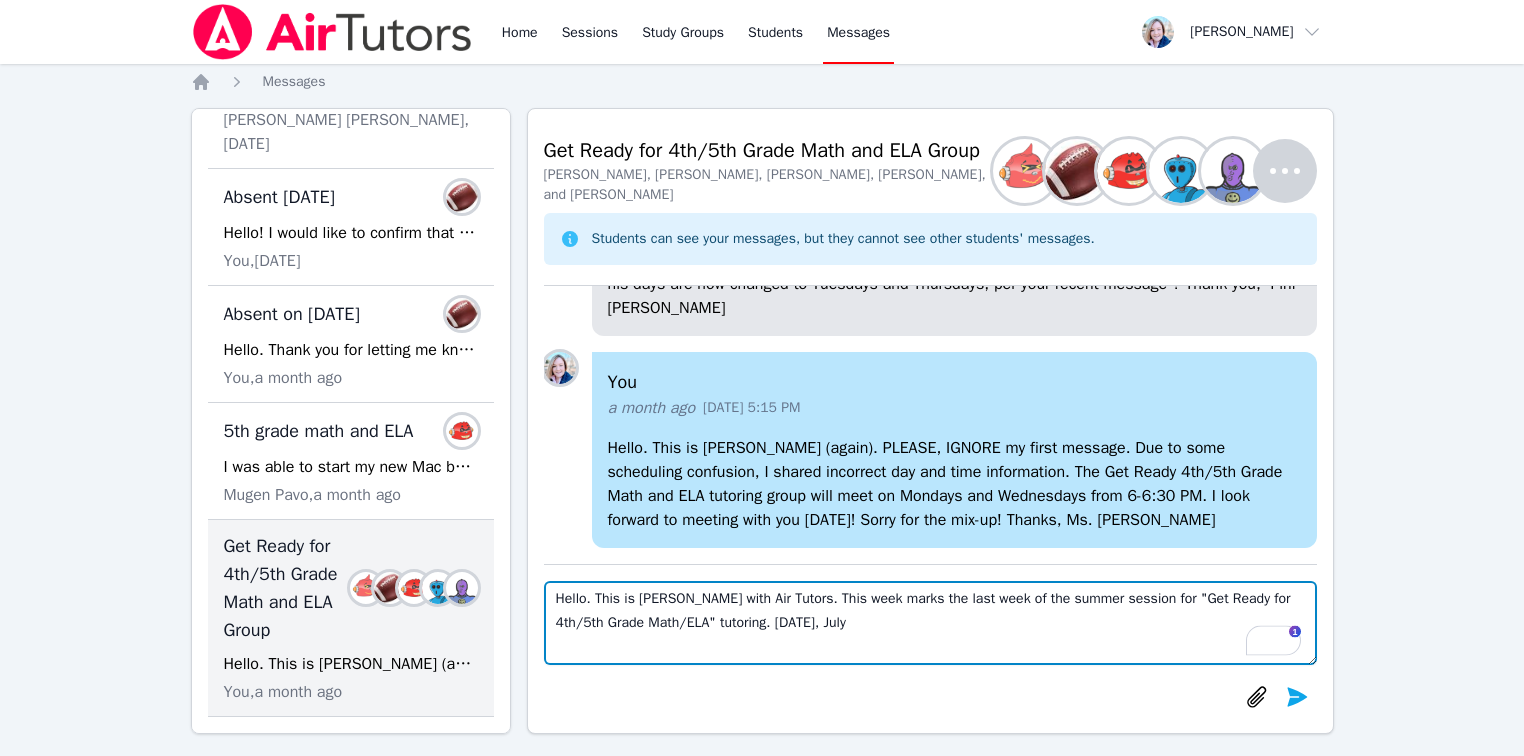 click on "Hello. This is Heather with Air Tutors. This week marks the last week of the summer session for "Get Ready for 4th/5th Grade Math/ELA" tutoring. Wednesday, July" at bounding box center (930, 623) 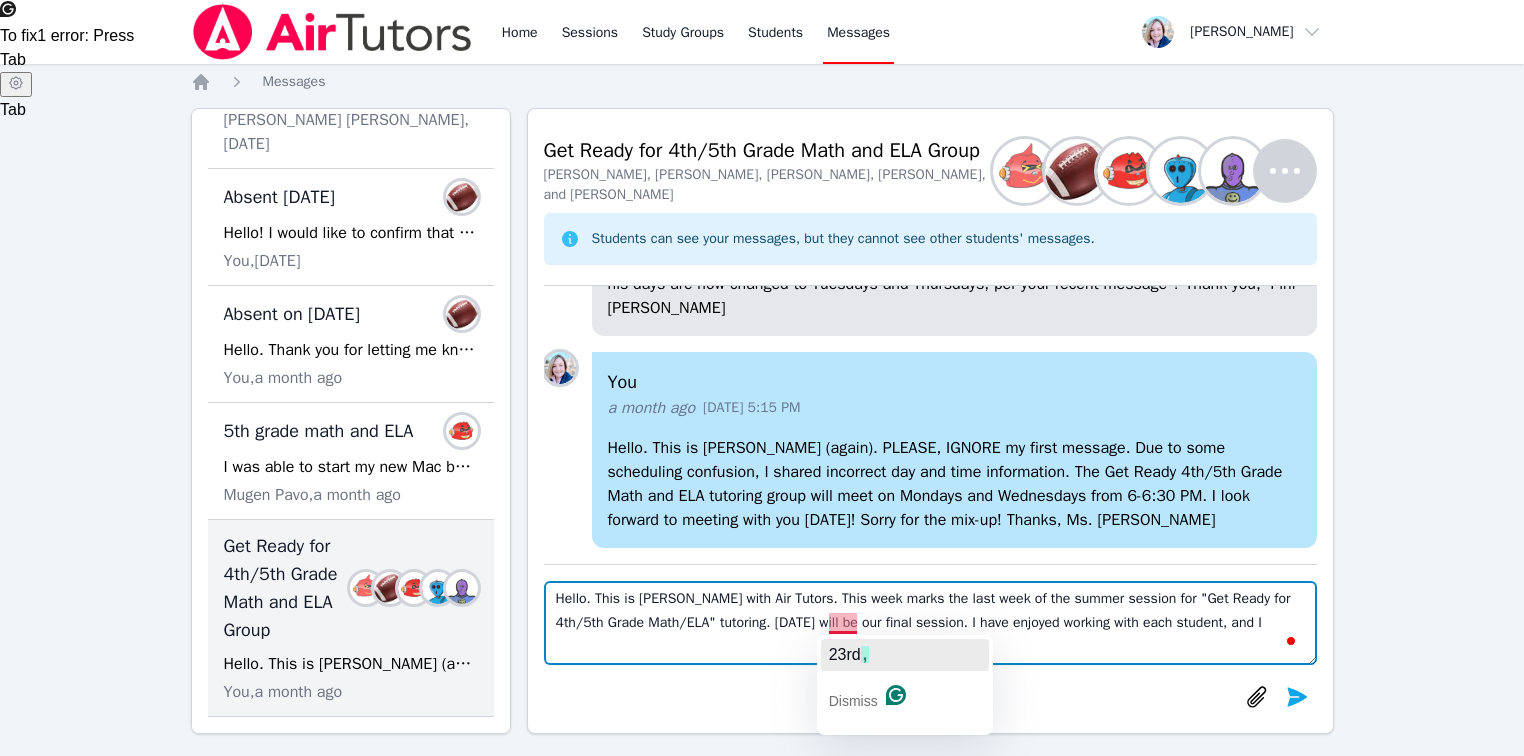 click on "," 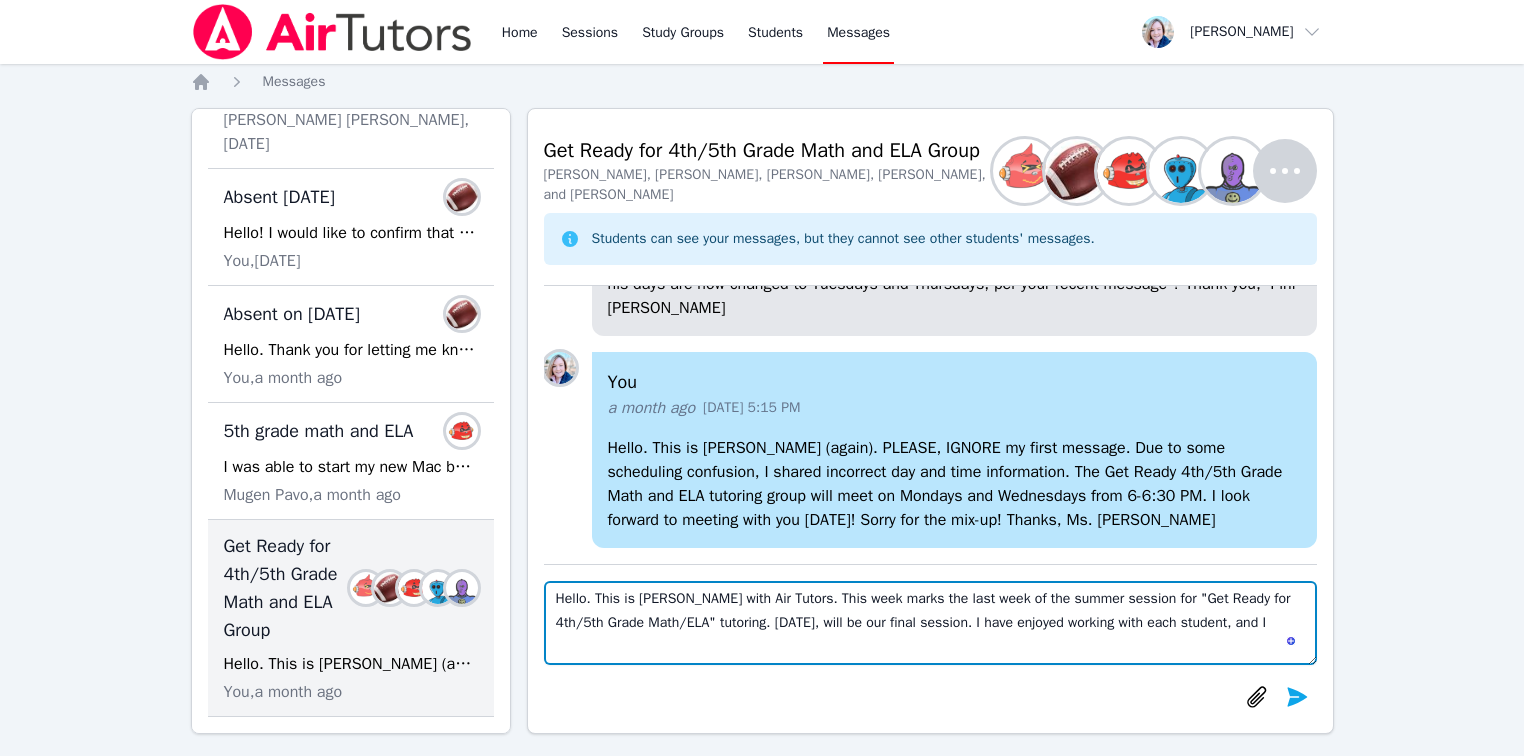 click on "Hello. This is Heather with Air Tutors. This week marks the last week of the summer session for "Get Ready for 4th/5th Grade Math/ELA" tutoring. Wednesday, July 23rd, will be our final session. I have enjoyed working with each student, and I" at bounding box center (930, 623) 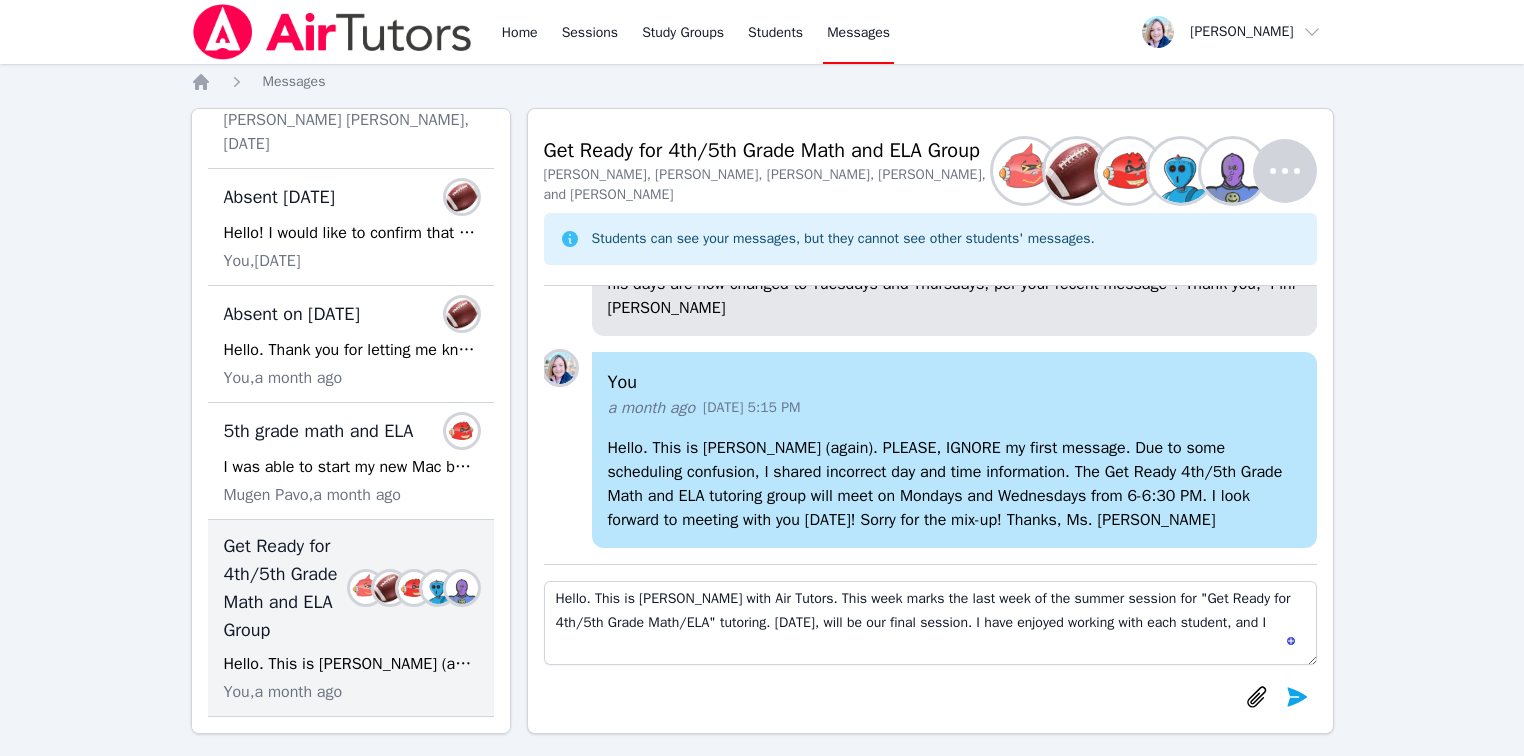 click 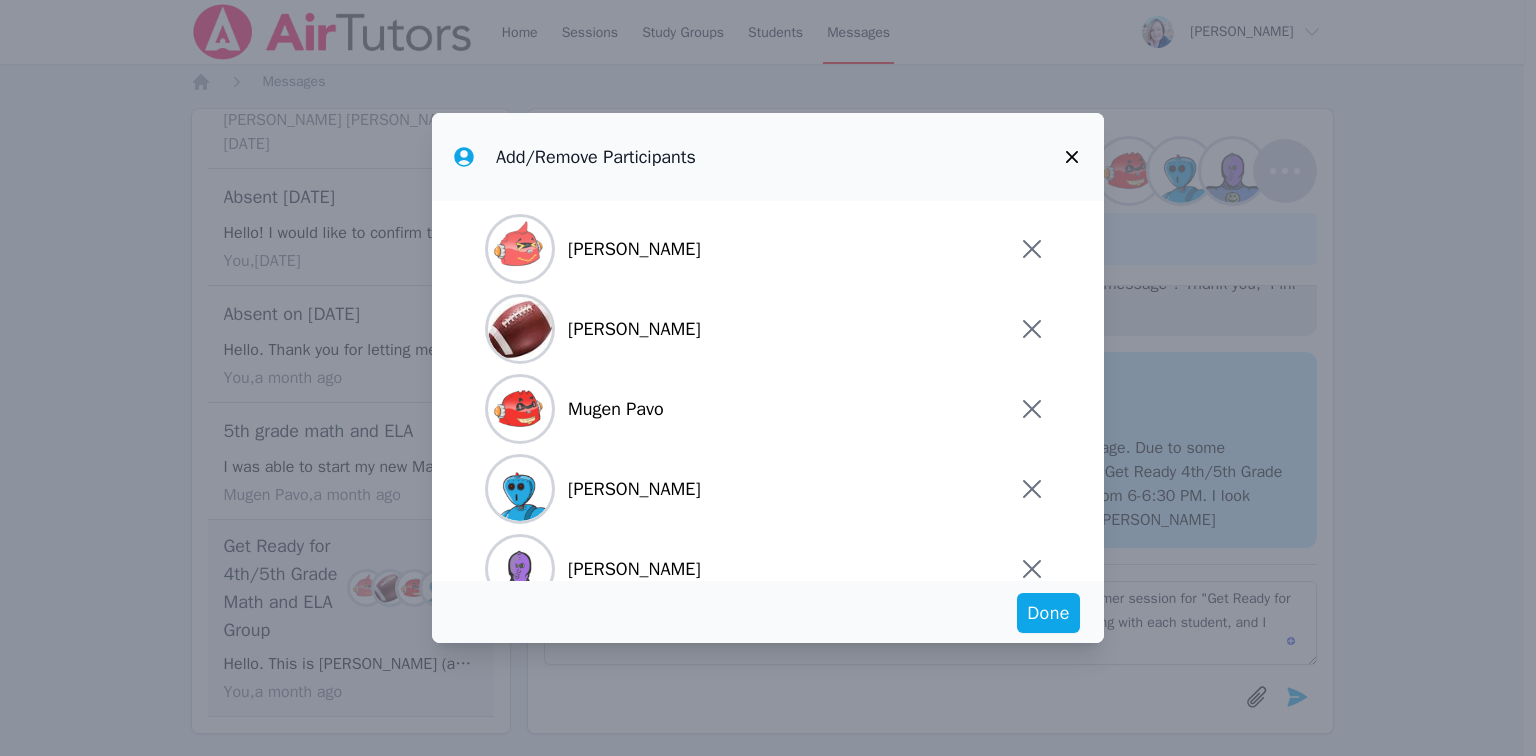 click 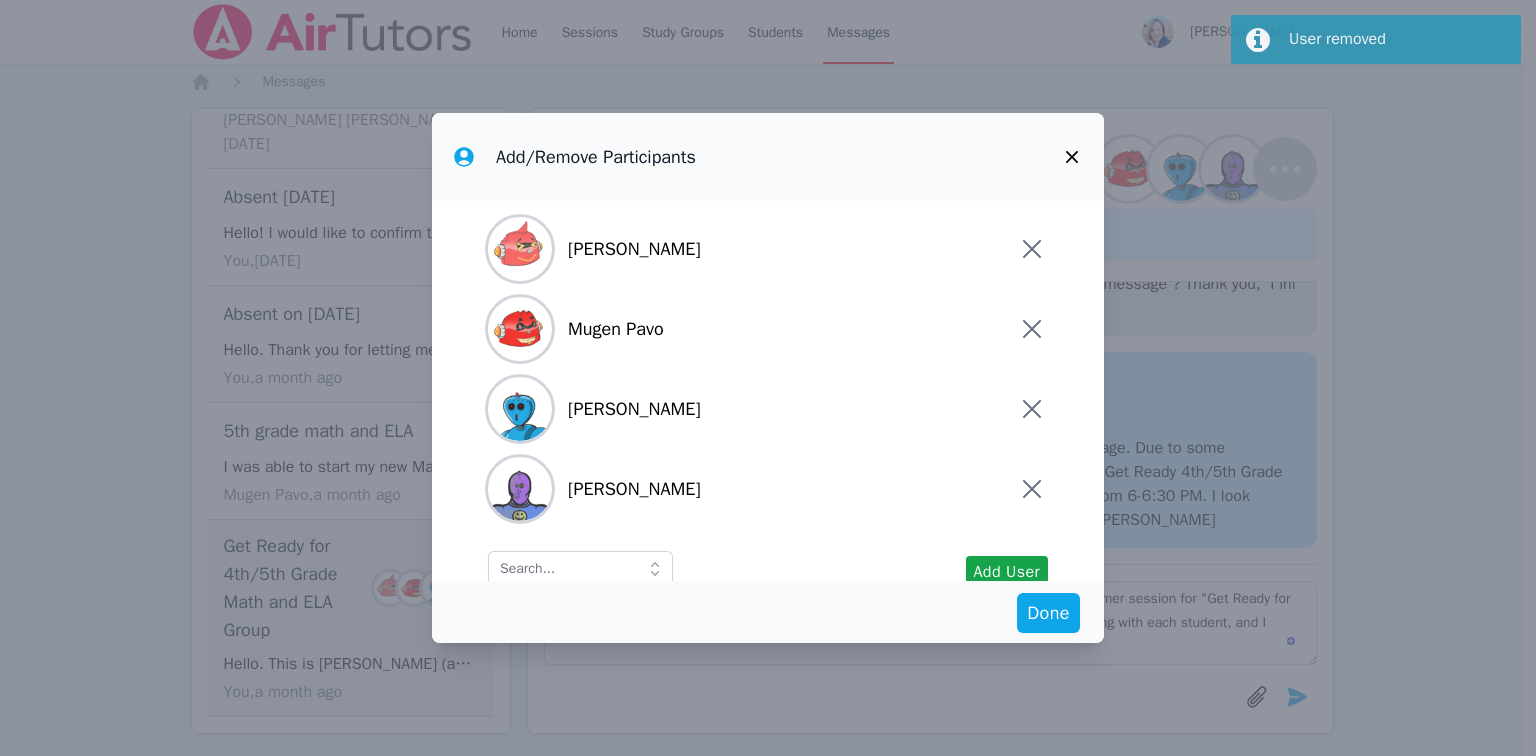 click 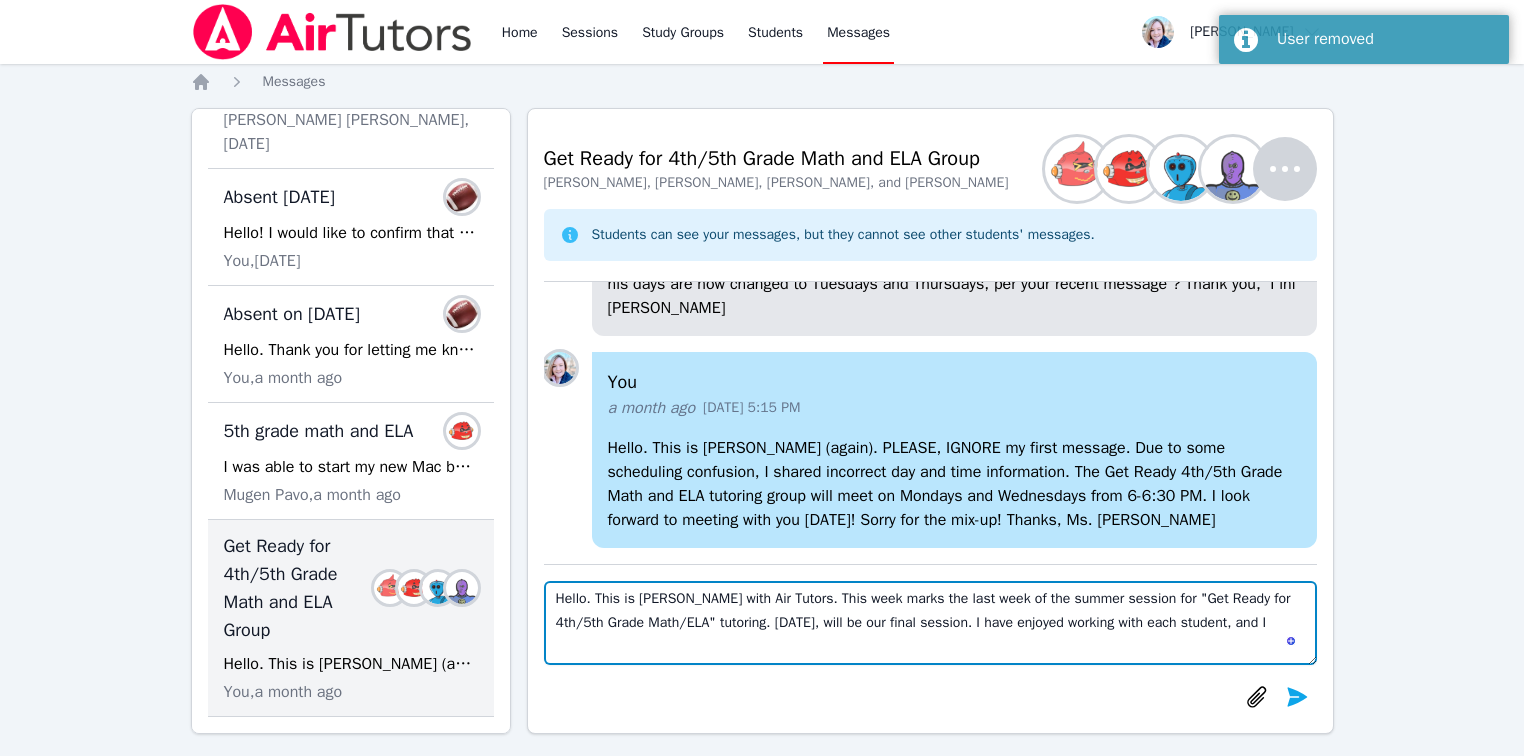 click on "Hello. This is Heather with Air Tutors. This week marks the last week of the summer session for "Get Ready for 4th/5th Grade Math/ELA" tutoring. Wednesday, July 23rd, will be our final session. I have enjoyed working with each student, and I" at bounding box center [930, 623] 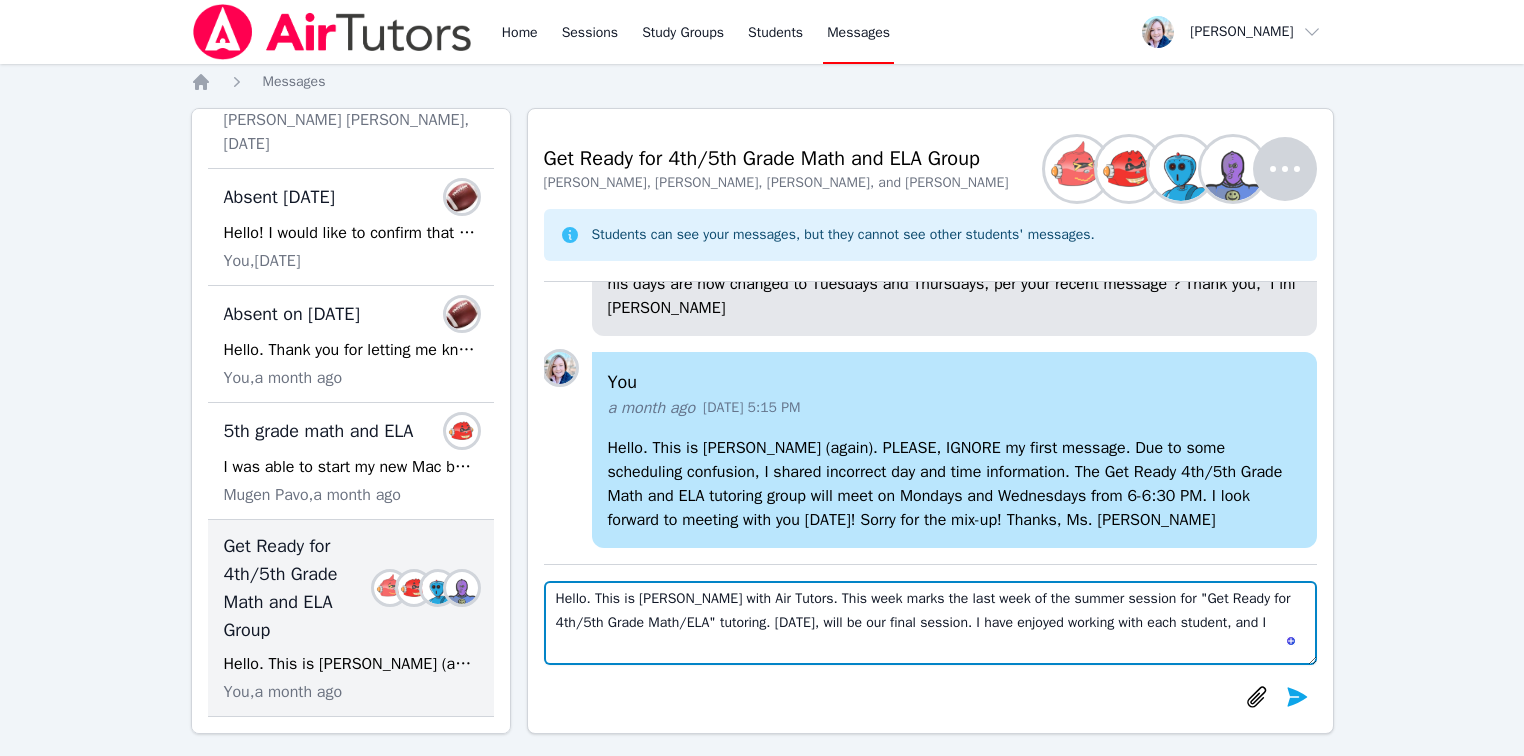 click on "Hello. This is Heather with Air Tutors. This week marks the last week of the summer session for "Get Ready for 4th/5th Grade Math/ELA" tutoring. Wednesday, July 23rd, will be our final session. I have enjoyed working with each student, and I" at bounding box center (930, 623) 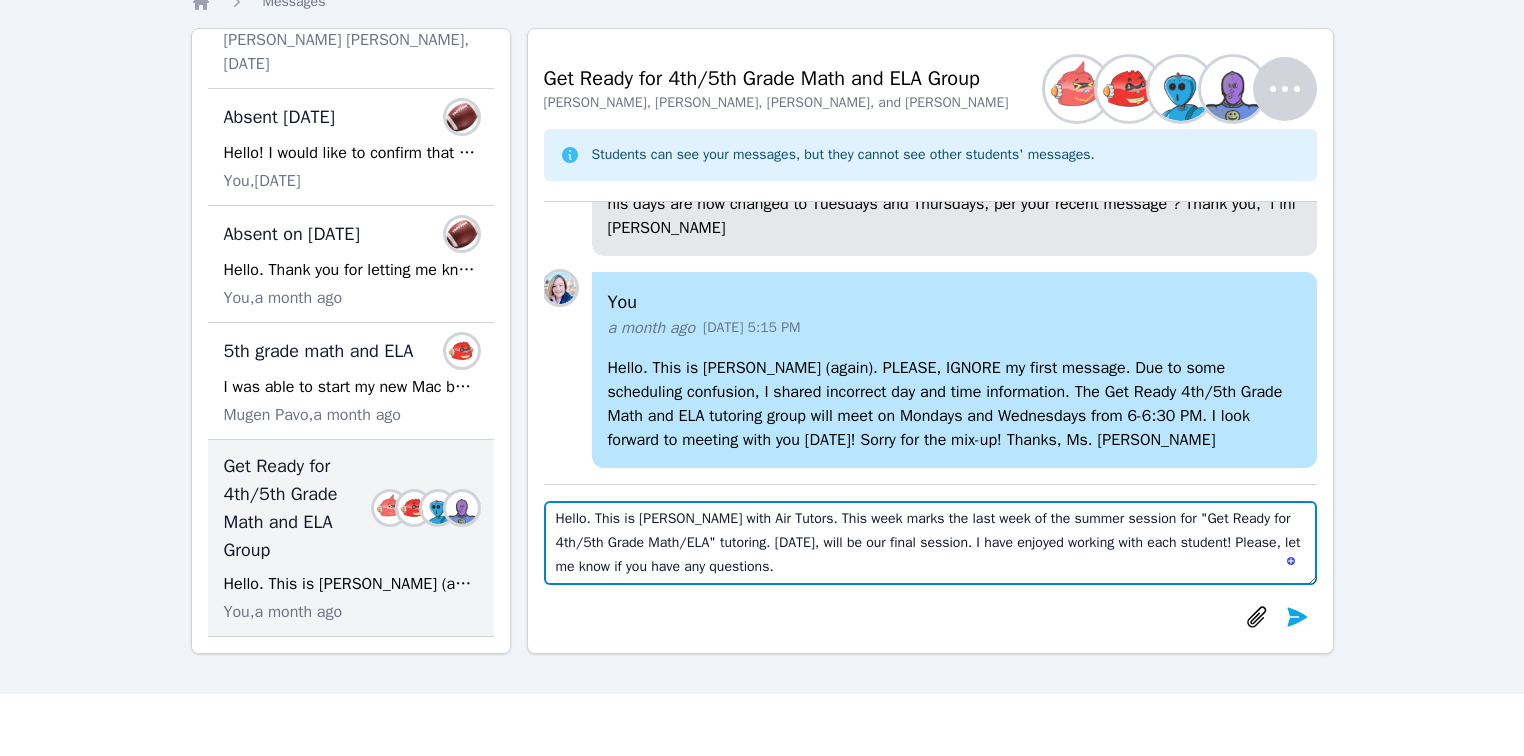 scroll, scrollTop: 160, scrollLeft: 0, axis: vertical 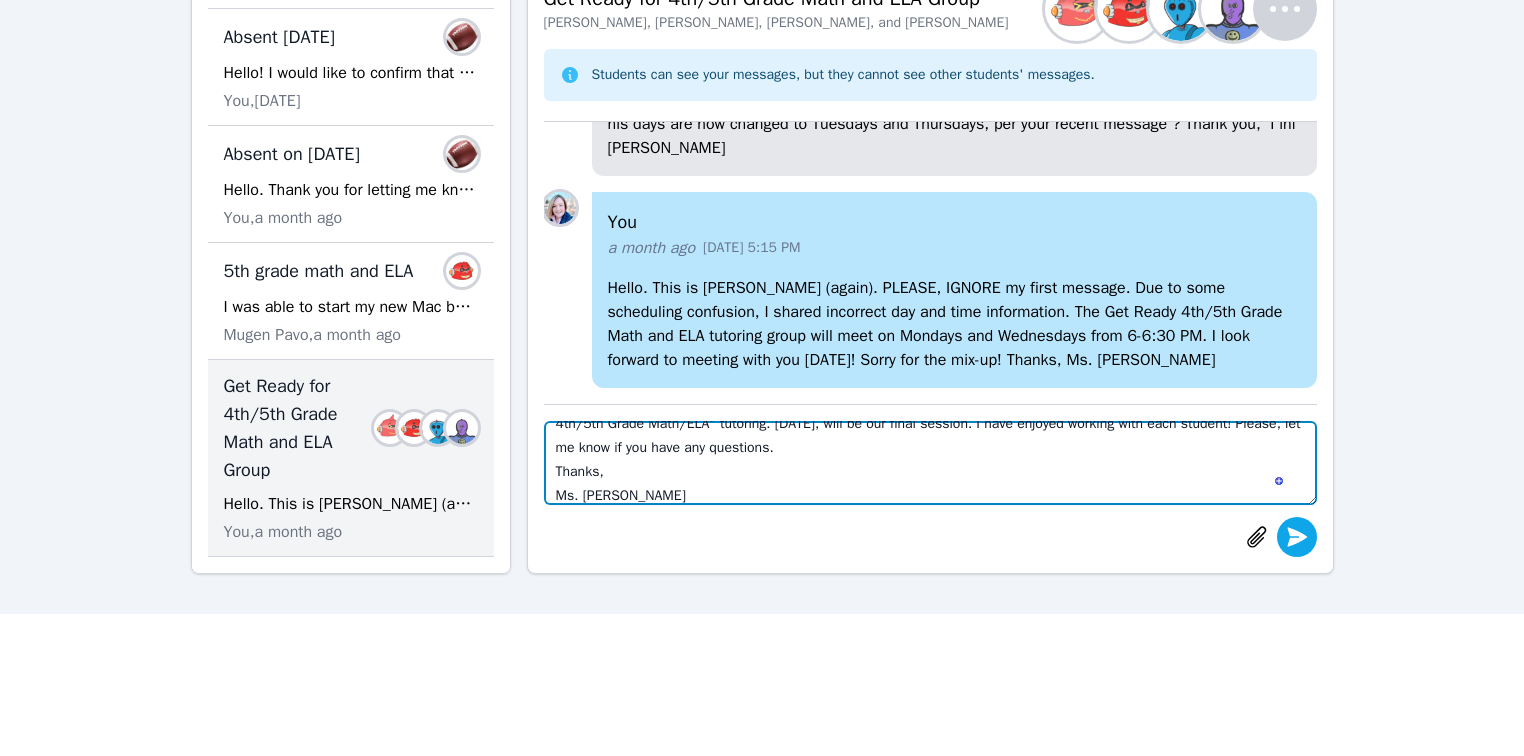 type on "Hello. This is Heather with Air Tutors. This week marks the last week of the summer session for "Get Ready for 4th/5th Grade Math/ELA" tutoring. Wednesday, July 23rd, will be our final session. I have enjoyed working with each student! Please, let me know if you have any questions.
Thanks,
Ms. Heather" 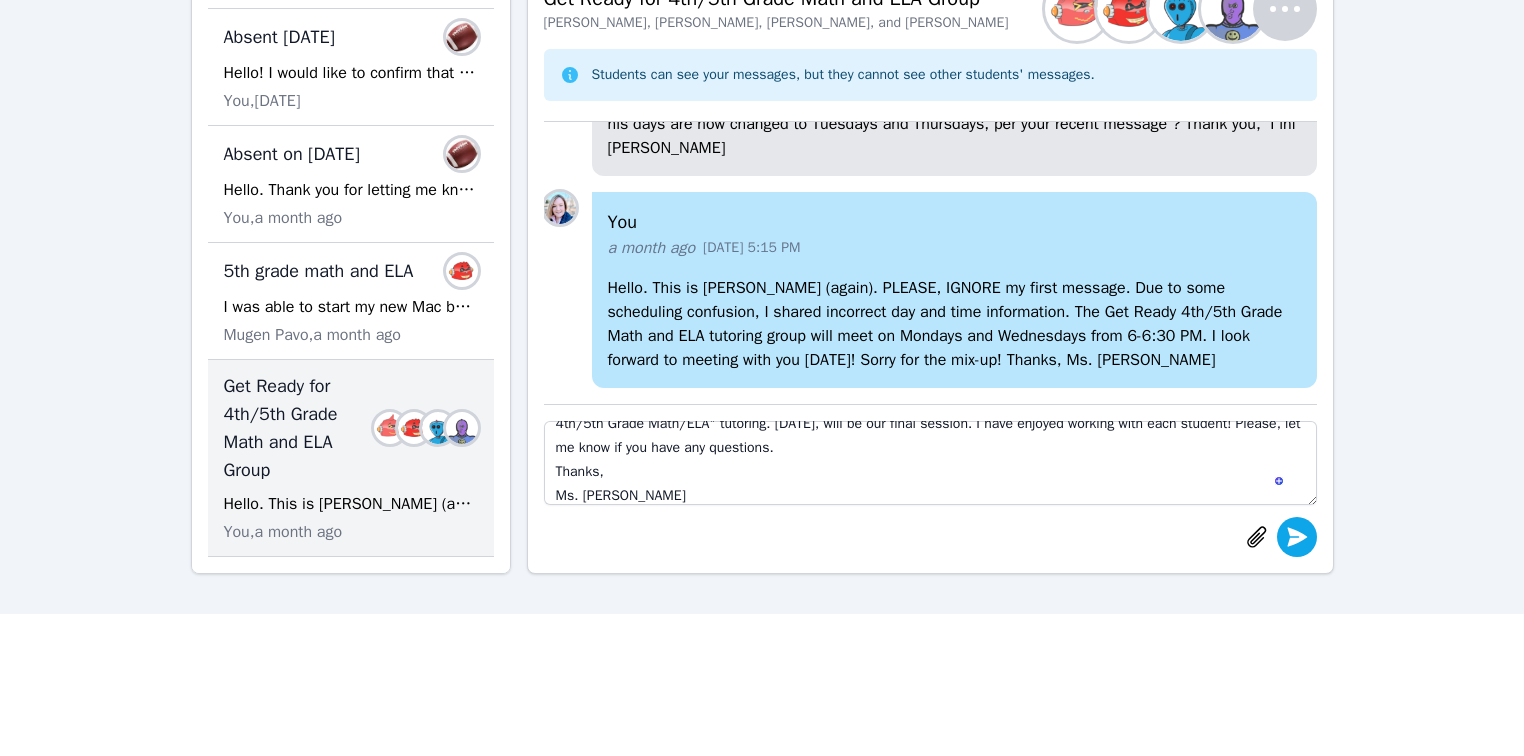 click 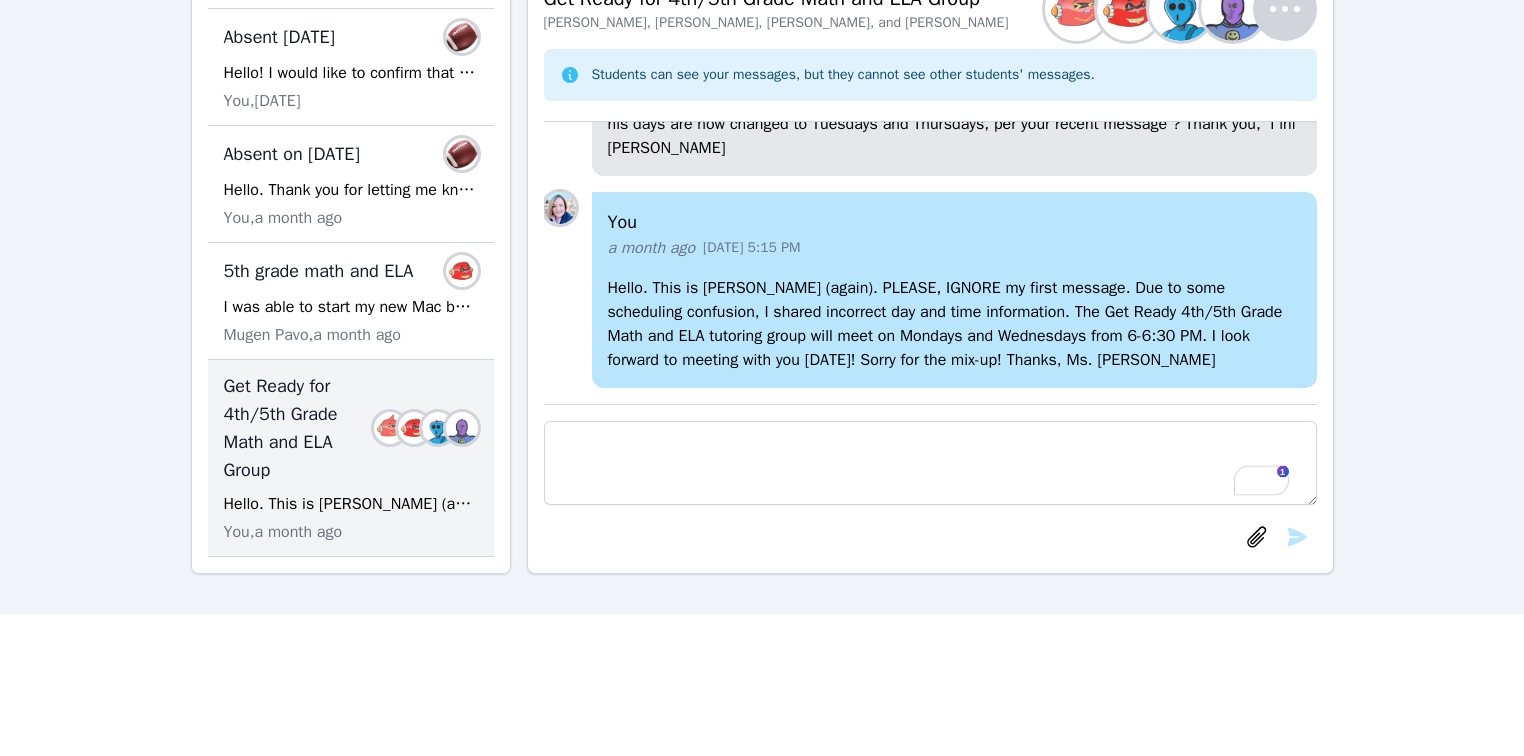 scroll, scrollTop: 0, scrollLeft: 0, axis: both 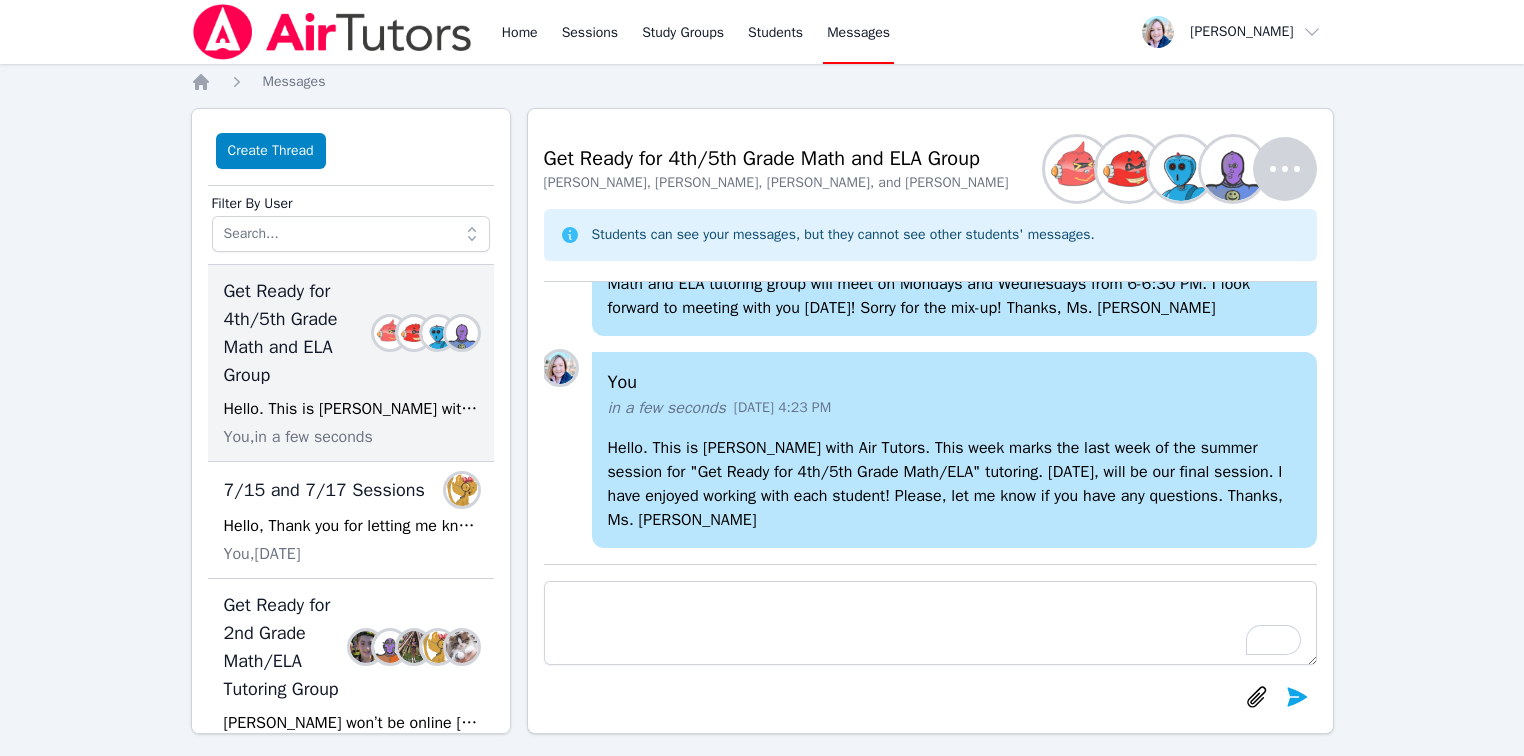click on "Hello. This is Heather with Air Tutors. This week marks the last week of the summer session for "Get Ready for 4th/5th Grade Math/ELA" tutoring. Wednesday, July 23rd, will be our final session. I have enjoyed working with each student! Please, let me know if you have any questions.
Thanks,
Ms. Heather" at bounding box center [954, 484] 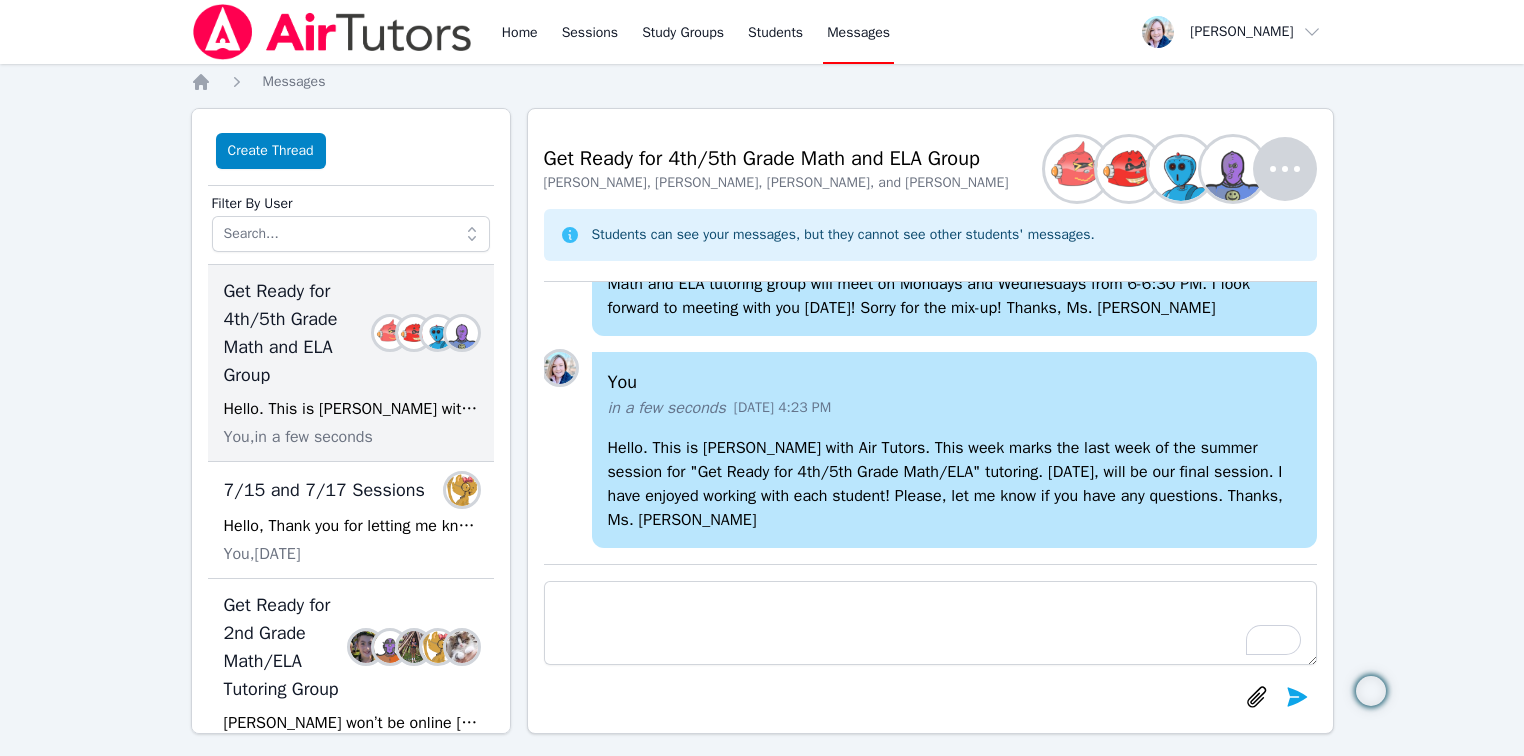 copy on "Hello. This is Heather with Air Tutors. This week marks the last week of the summer session for "Get Ready for 4th/5th Grade Math/ELA" tutoring. Wednesday, July 23rd, will be our final session. I have enjoyed working with each student! Please, let me know if you have any questions.
Thanks,
Ms. Heather" 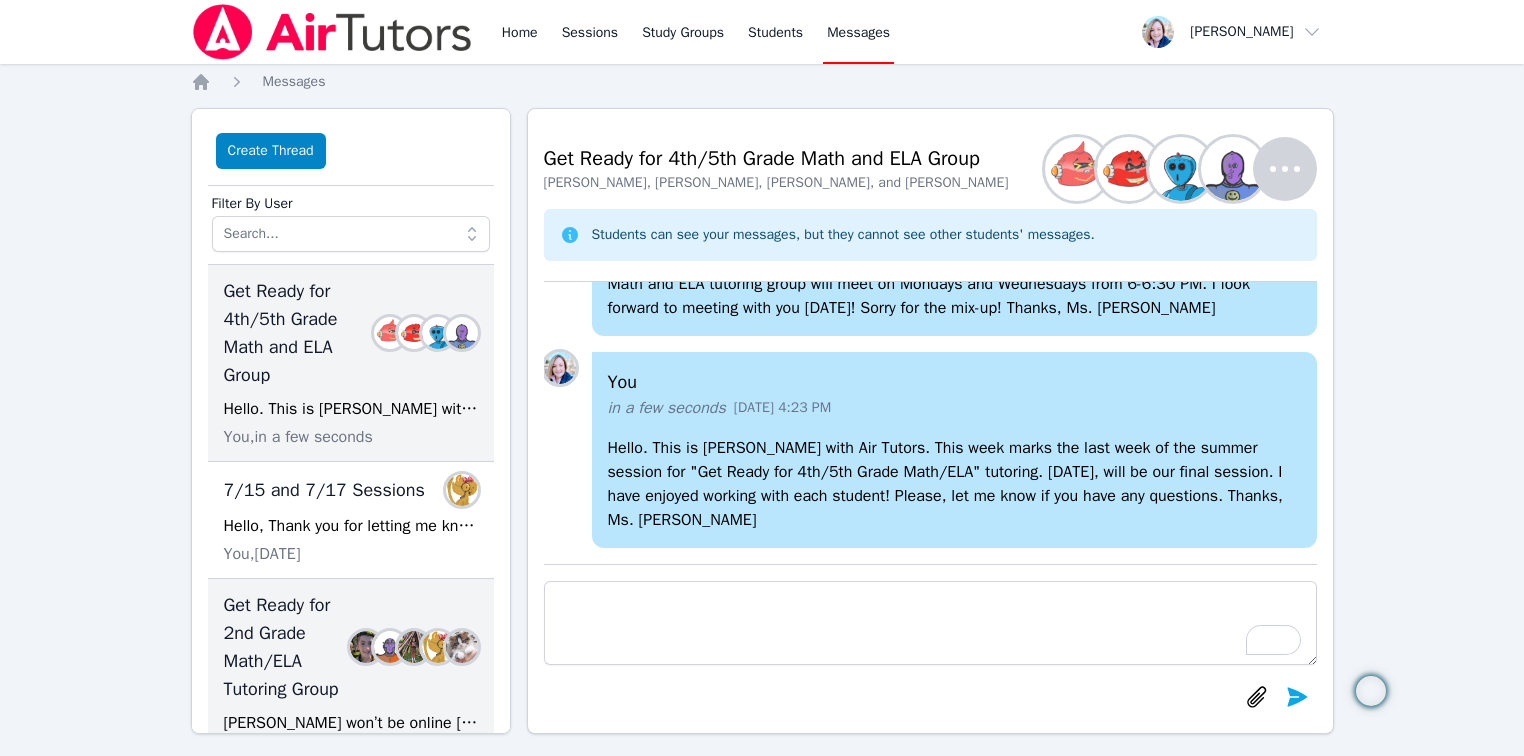scroll, scrollTop: 160, scrollLeft: 0, axis: vertical 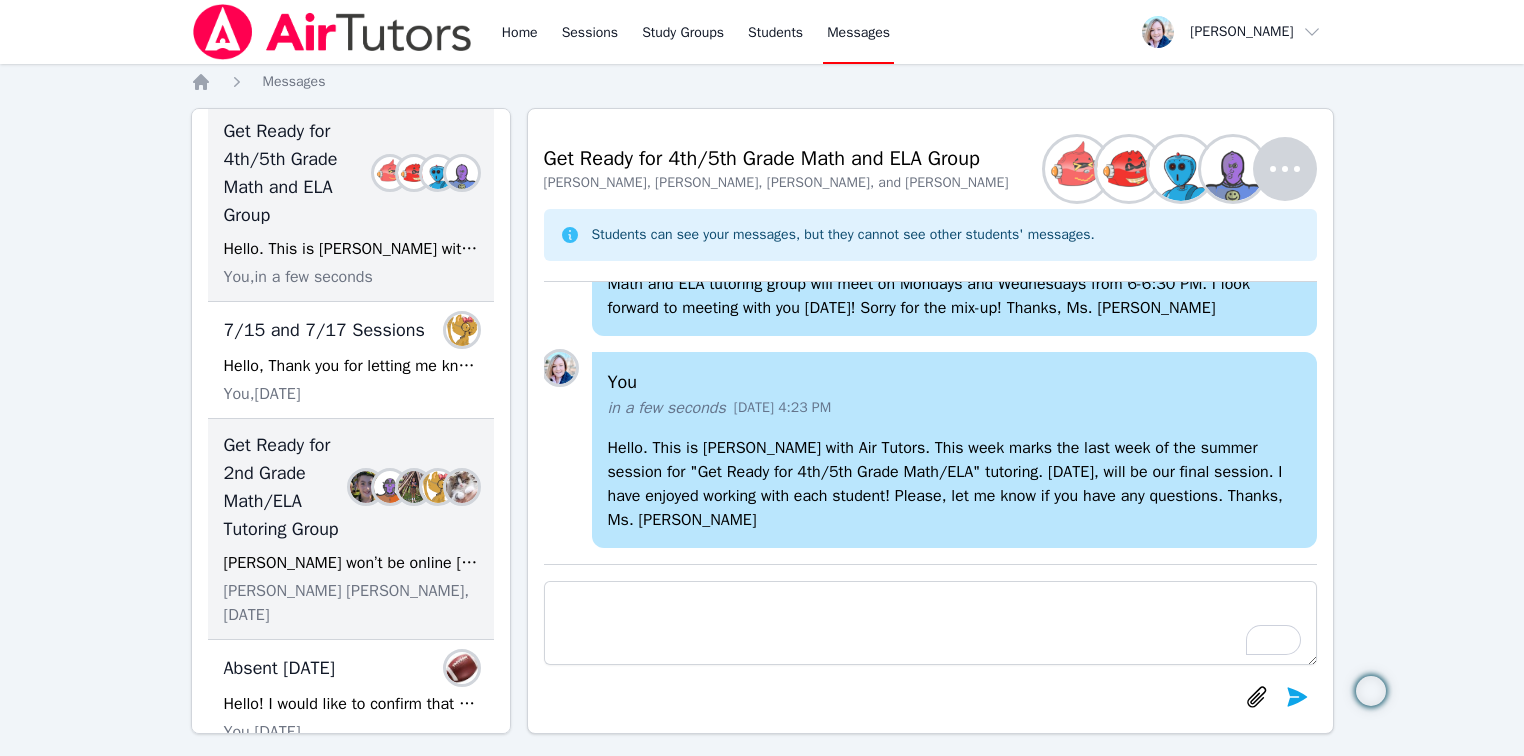 click on "Get Ready for 2nd Grade Math/ELA Tutoring Group" at bounding box center (291, 487) 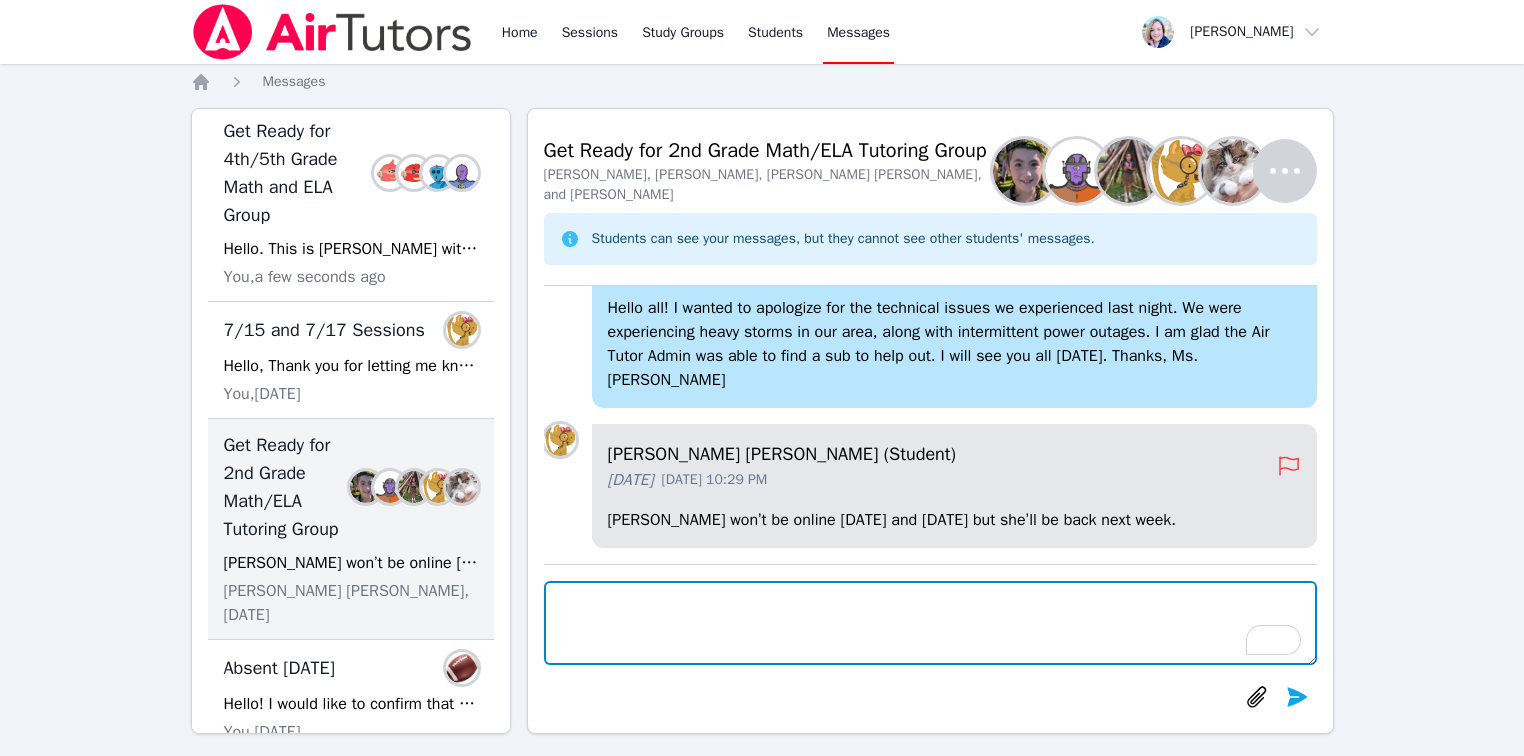 click at bounding box center [930, 623] 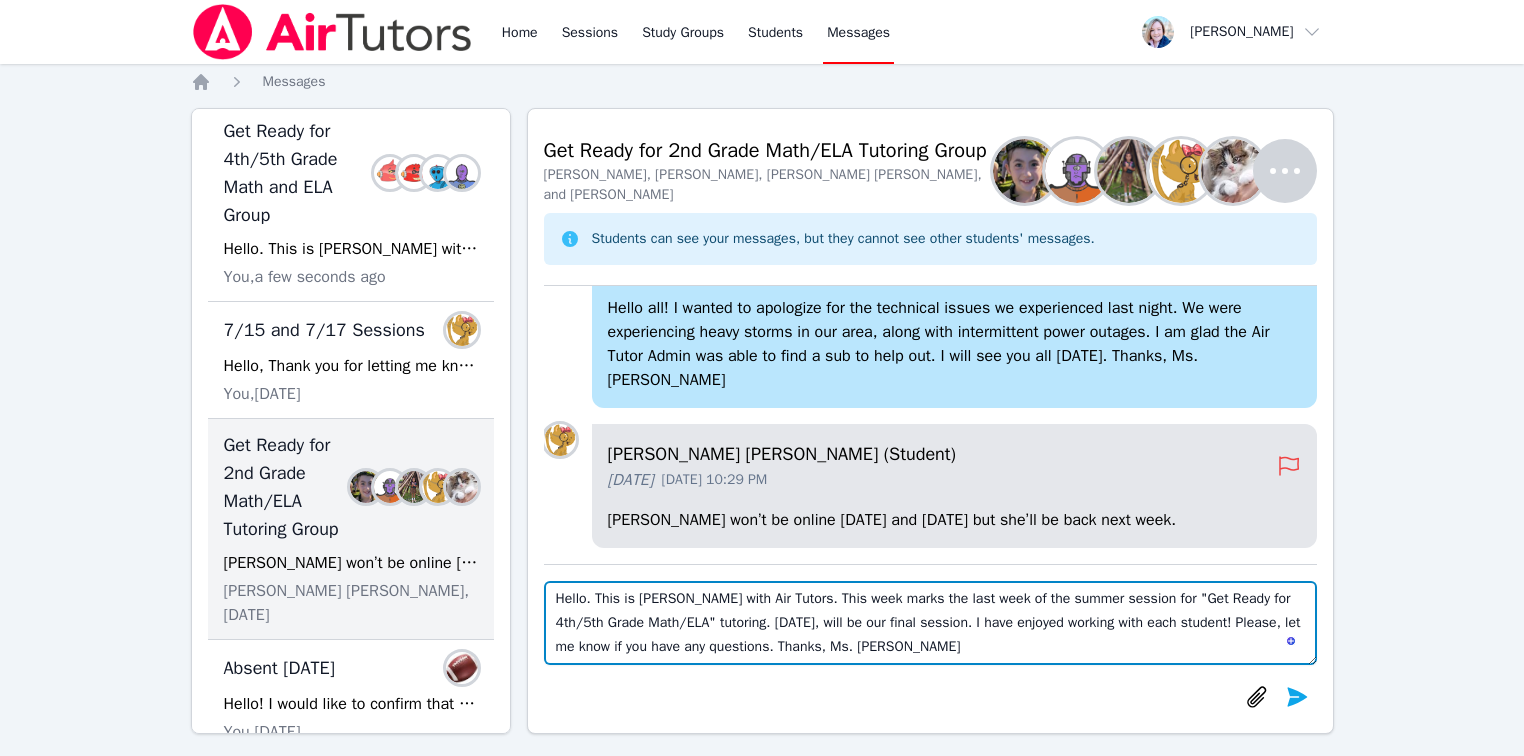 click on "Hello. This is Heather with Air Tutors. This week marks the last week of the summer session for "Get Ready for 4th/5th Grade Math/ELA" tutoring. Wednesday, July 23rd, will be our final session. I have enjoyed working with each student! Please, let me know if you have any questions. Thanks, Ms. Heather" at bounding box center (930, 623) 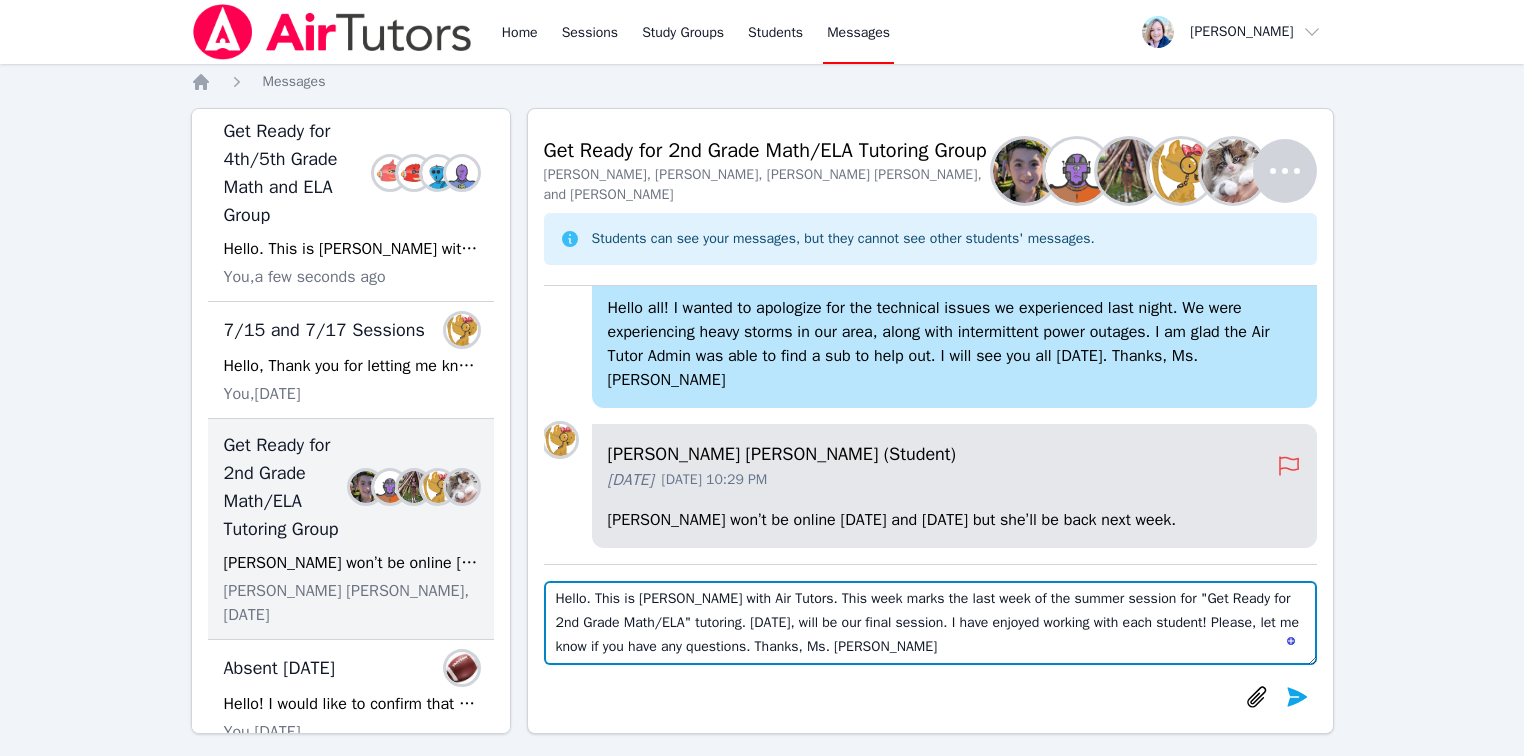drag, startPoint x: 752, startPoint y: 624, endPoint x: 896, endPoint y: 755, distance: 194.67152 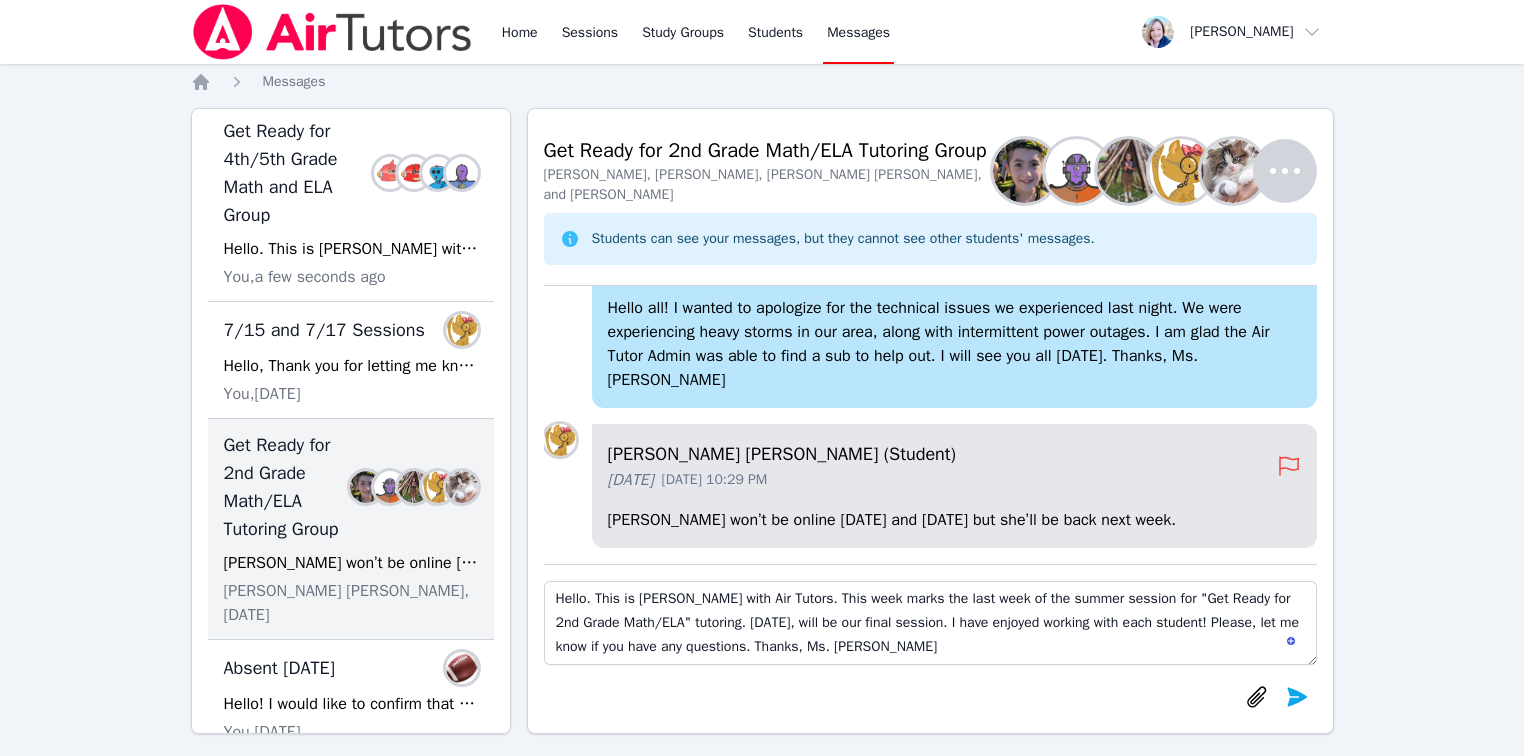 click on "Home Sessions Study Groups Students Messages Open user menu Heather Martin Open main menu Home Messages Create Thread Filter By User Get Ready for 4th/5th Grade Math and ELA Group Members Hello. This is Heather with Air Tutors. This week marks the last week of the summer session for "Get Ready for 4th/5th Grade Math/ELA" tutoring. Wednesday, July 23rd, will be our final session. I have enjoyed working with each student! Please, let me know if you have any questions.
Thanks,
Ms. Heather  You,  a few seconds ago 7/15 and 7/17 Sessions Members Hello,
Thank you for letting me know that Sophia will be absent this week. I look forward to seeing her back in the group next week.
Thanks,
Ms. Heather  You,  6 days ago Get Ready for 2nd Grade Math/ELA Tutoring Group Members Sophia won’t be online today and Thursday but she’ll be back next week.  Sophia Antonio,  6 days ago Absent 06.30.2025 Members You,  20 days ago Absent on 06/23/2025 Members You,  a month ago 5th grade math and ELA Members Mugen Pavo,  You" at bounding box center (762, 387) 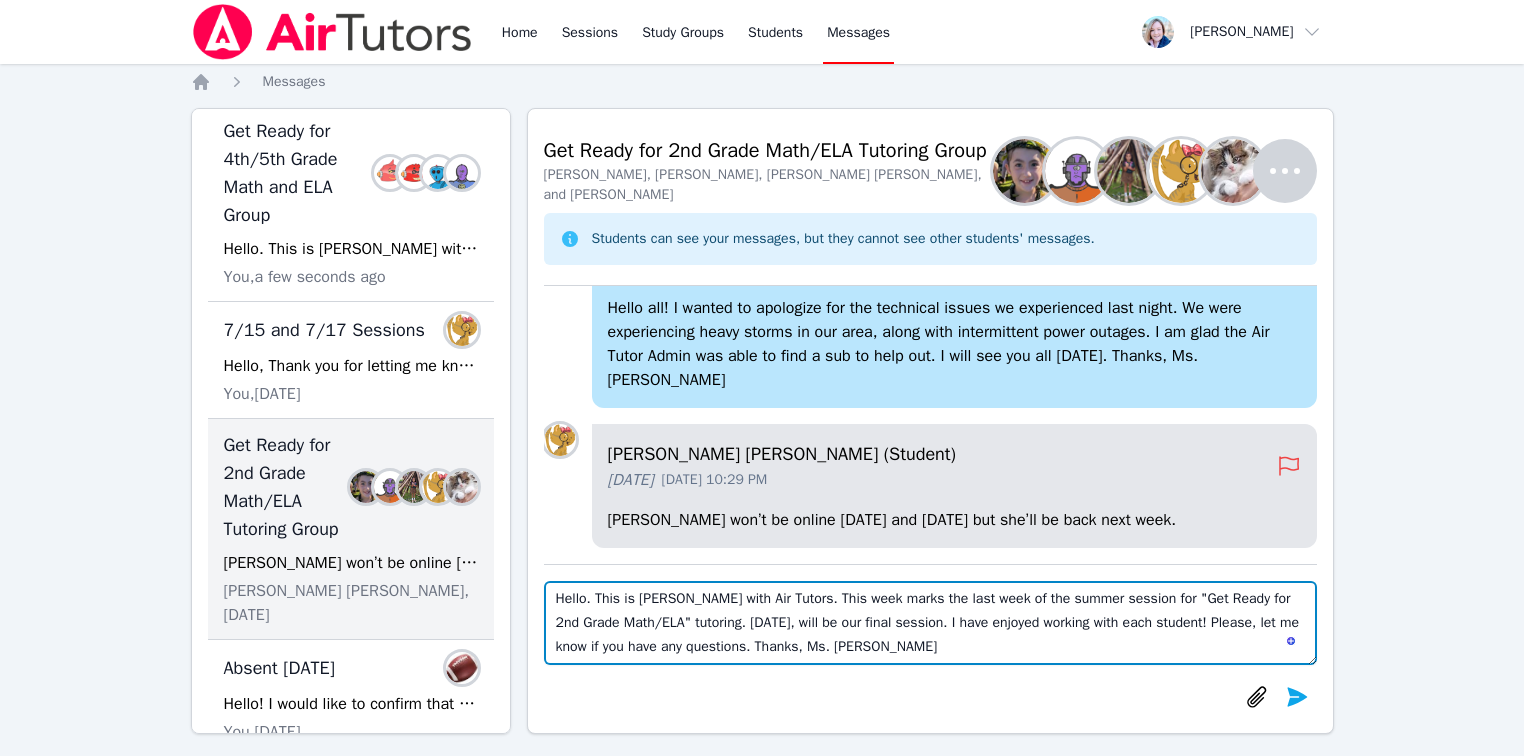 click on "Hello. This is Heather with Air Tutors. This week marks the last week of the summer session for "Get Ready for 2nd Grade Math/ELA" tutoring. Thursday, July 23rd, will be our final session. I have enjoyed working with each student! Please, let me know if you have any questions. Thanks, Ms. Heather" at bounding box center (930, 623) 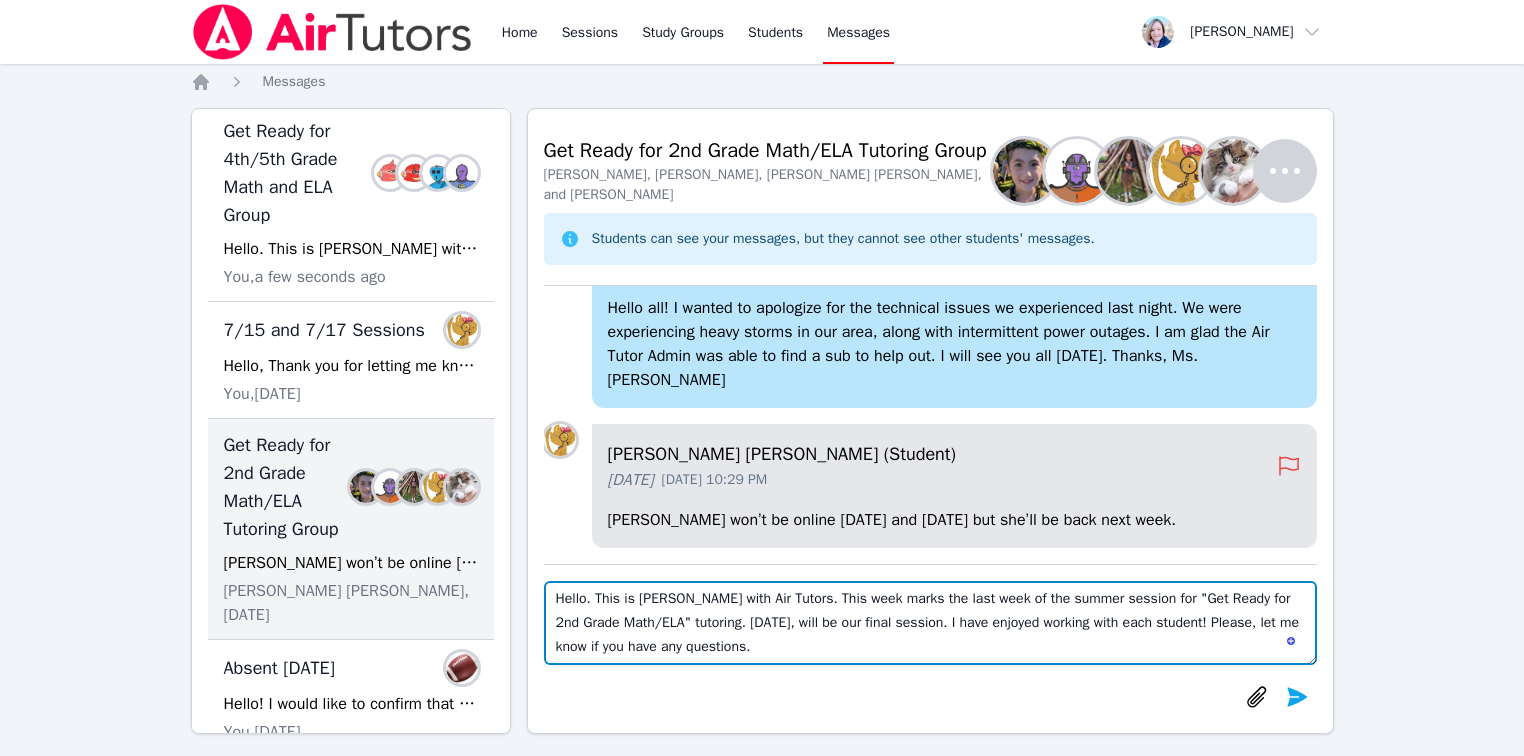 scroll, scrollTop: 15, scrollLeft: 0, axis: vertical 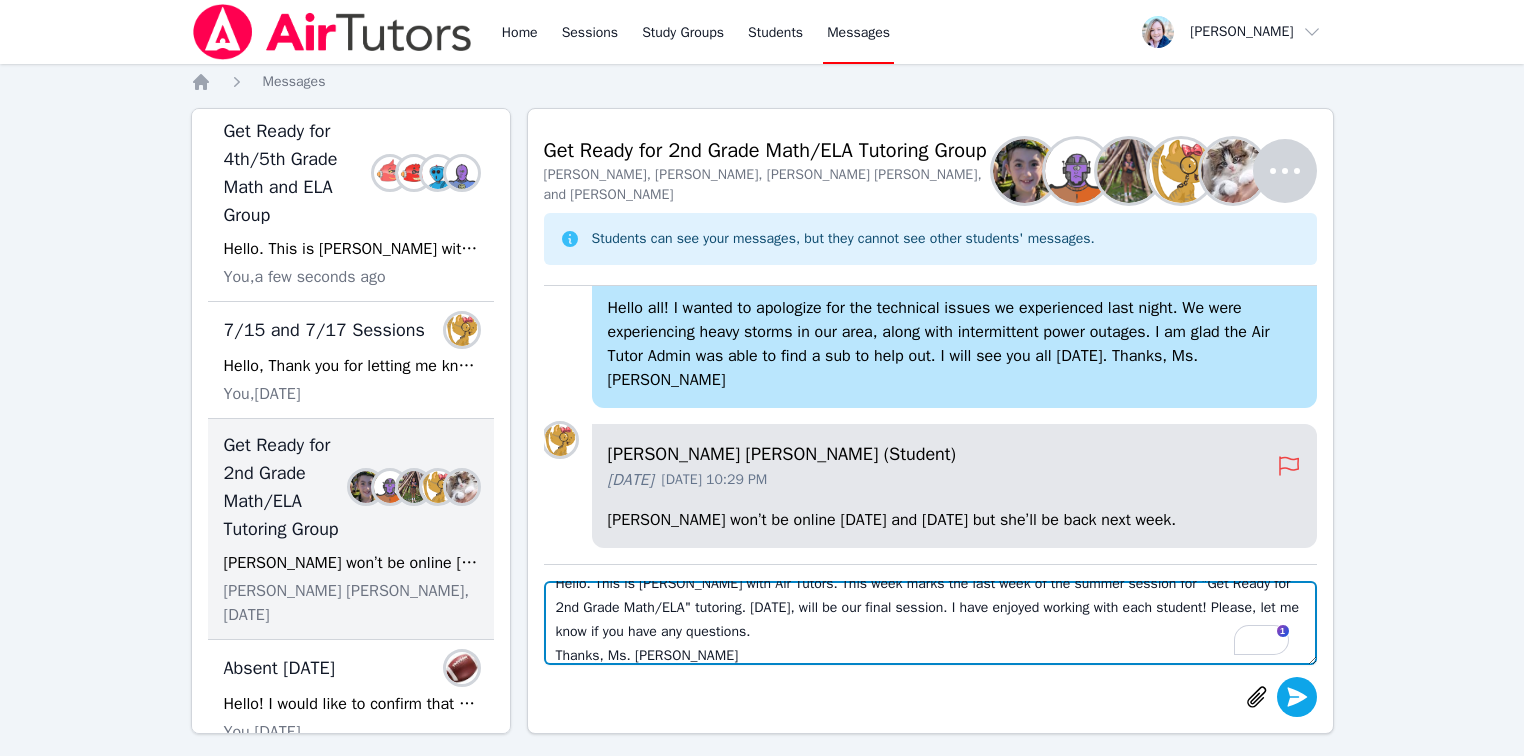 type on "Hello. This is Heather with Air Tutors. This week marks the last week of the summer session for "Get Ready for 2nd Grade Math/ELA" tutoring. Thursday, July 24th, will be our final session. I have enjoyed working with each student! Please, let me know if you have any questions.
Thanks, Ms. Heather" 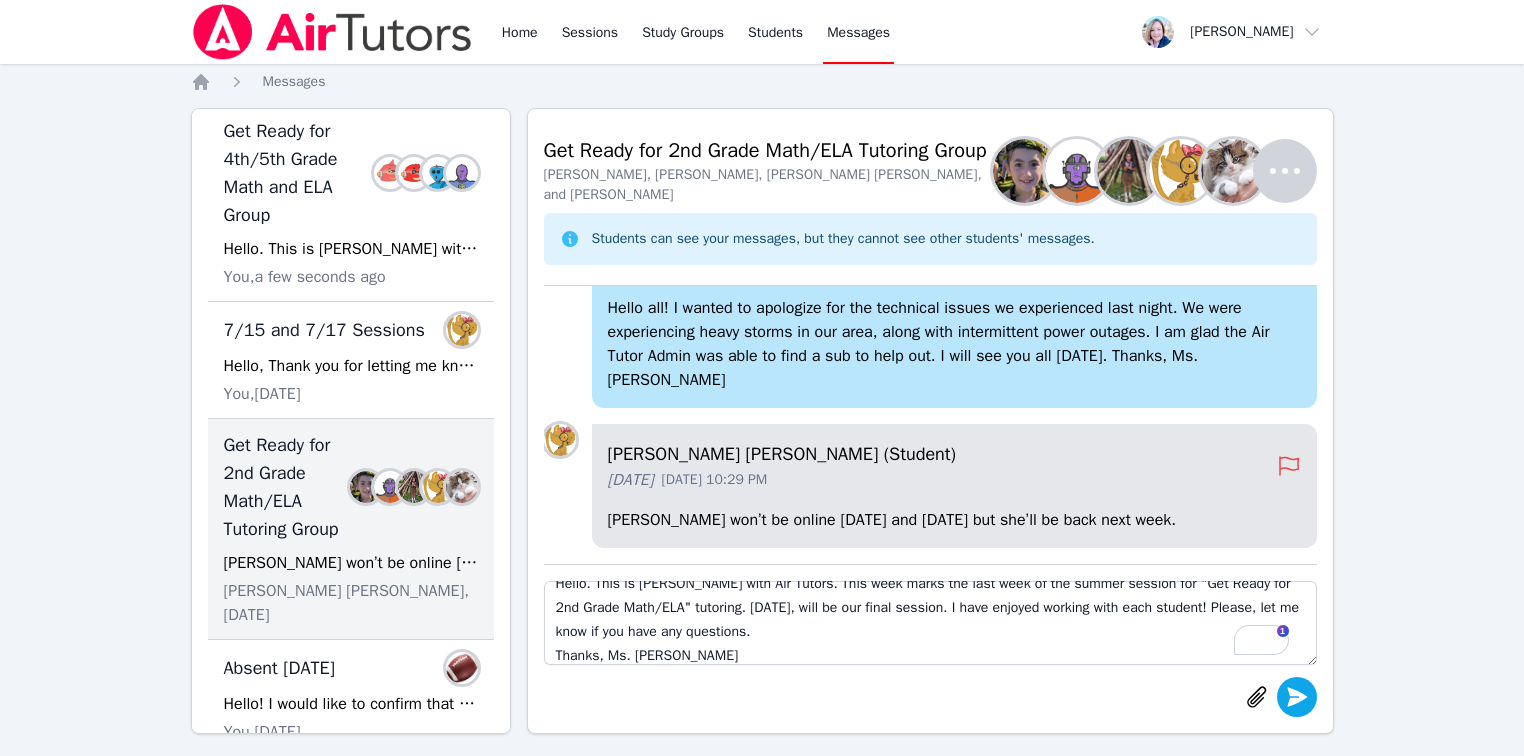 click 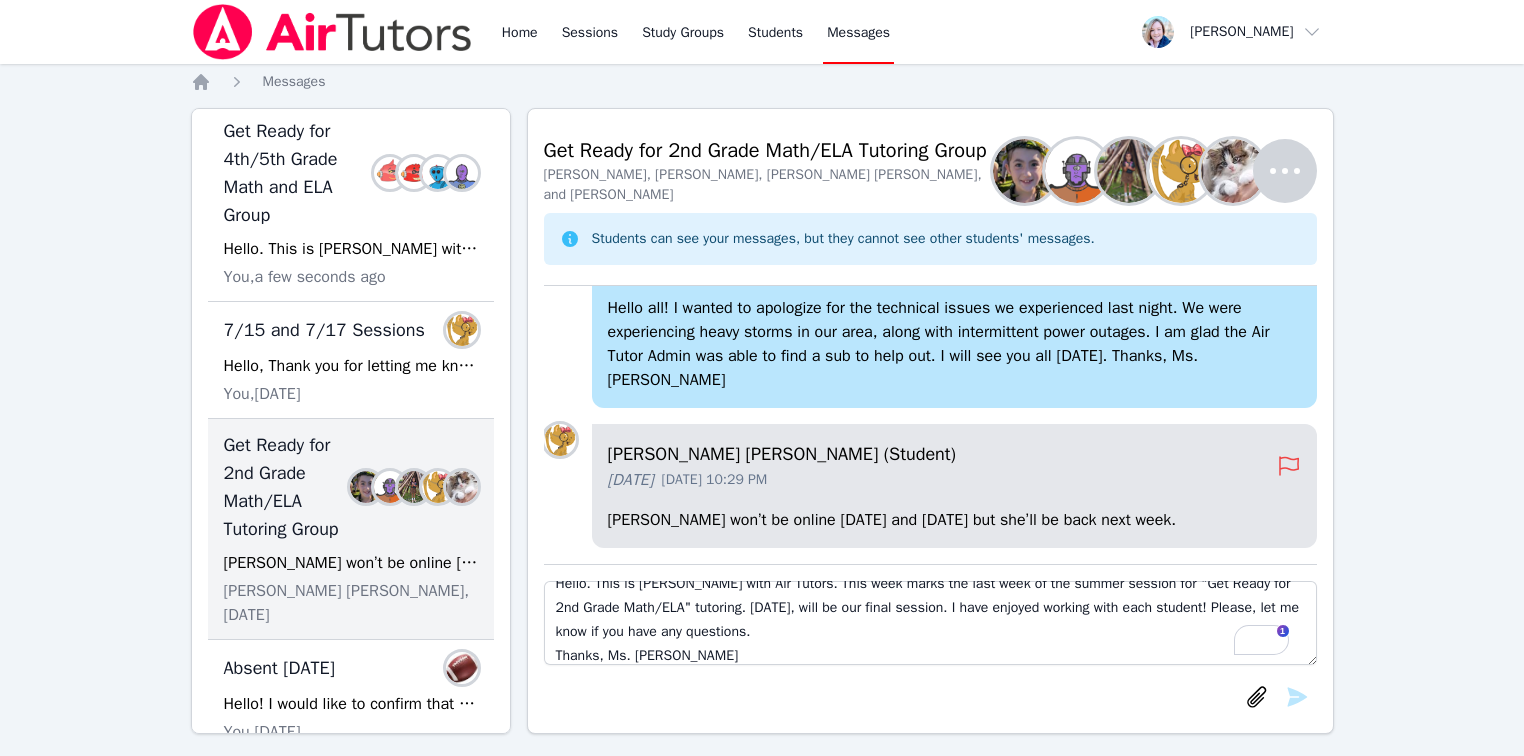 type 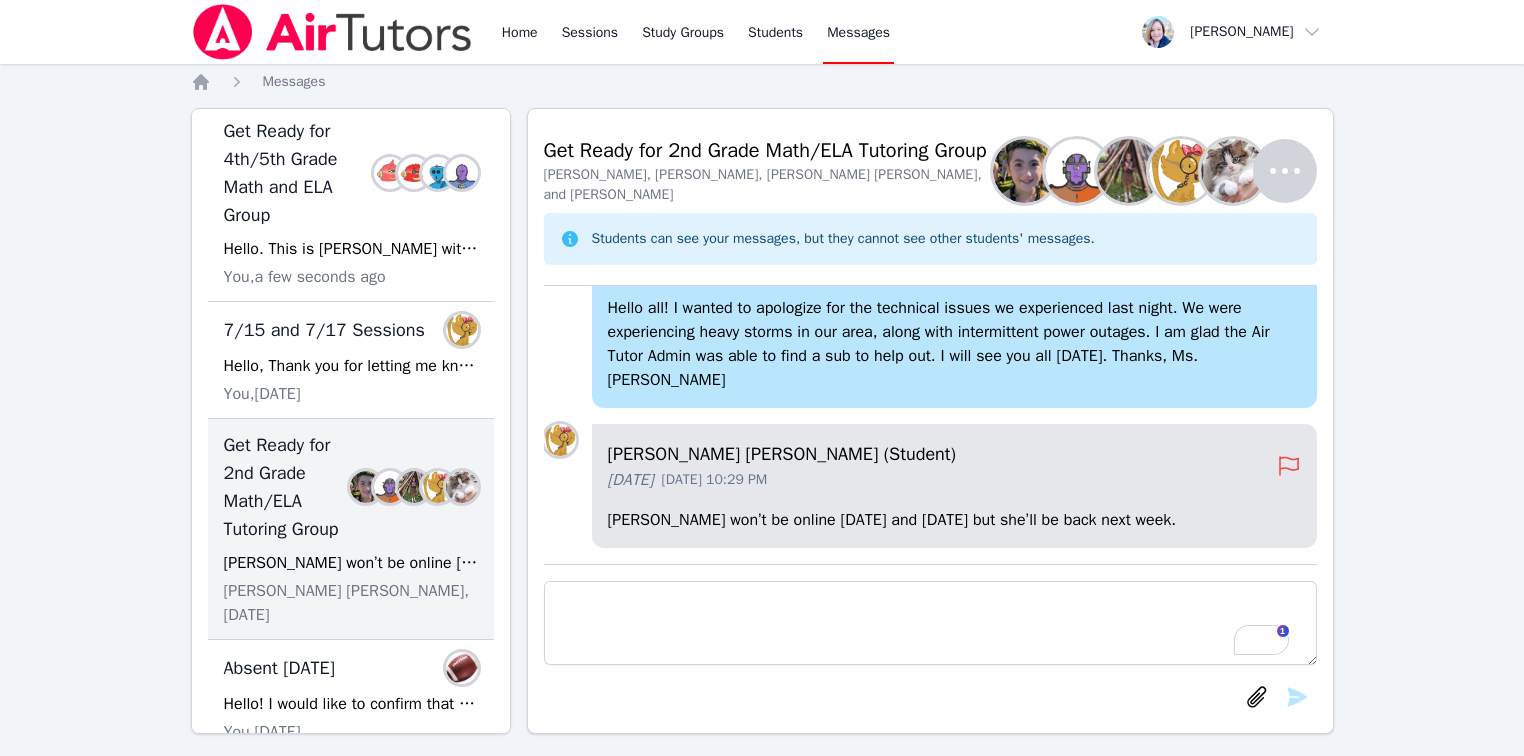 scroll, scrollTop: 0, scrollLeft: 0, axis: both 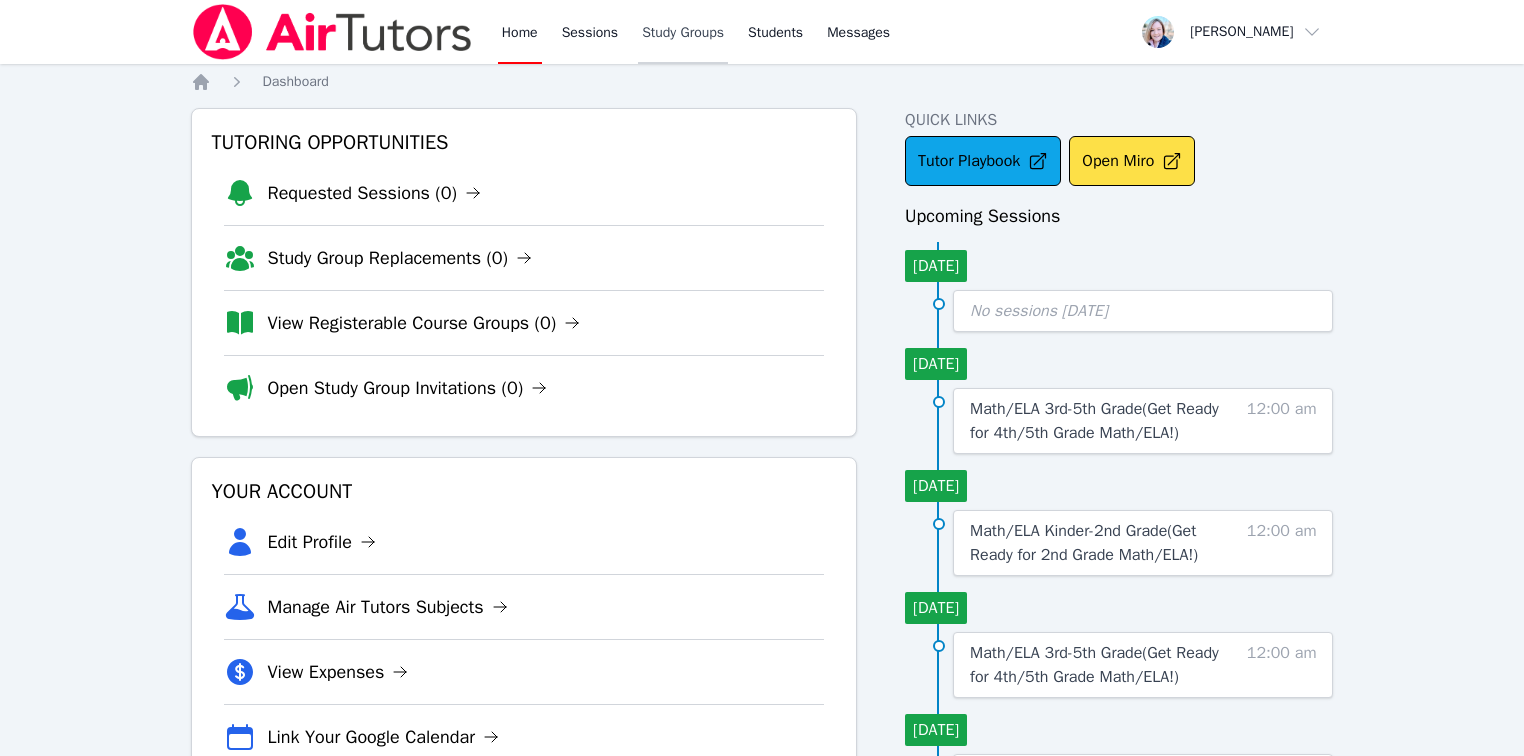 click on "Study Groups" at bounding box center (683, 32) 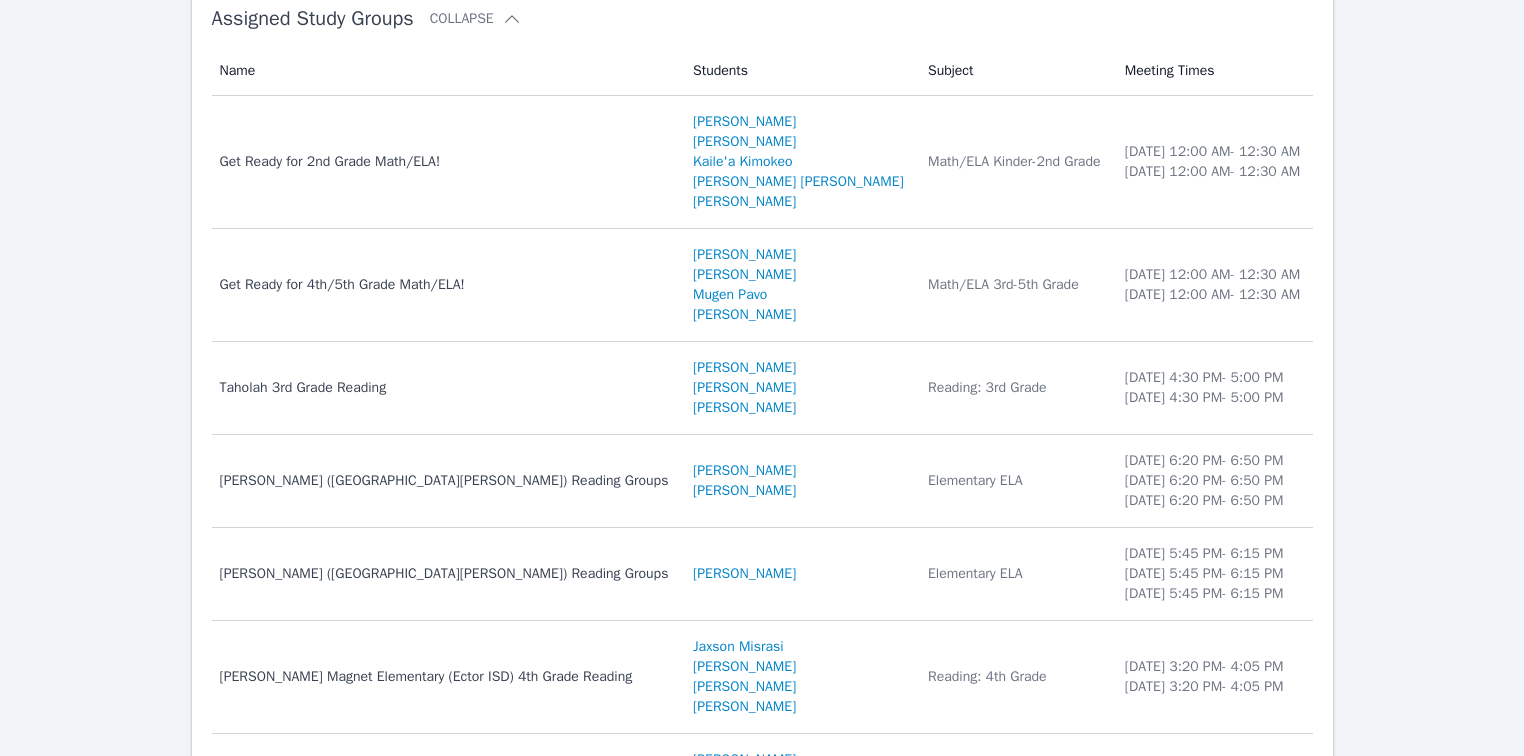 scroll, scrollTop: 0, scrollLeft: 0, axis: both 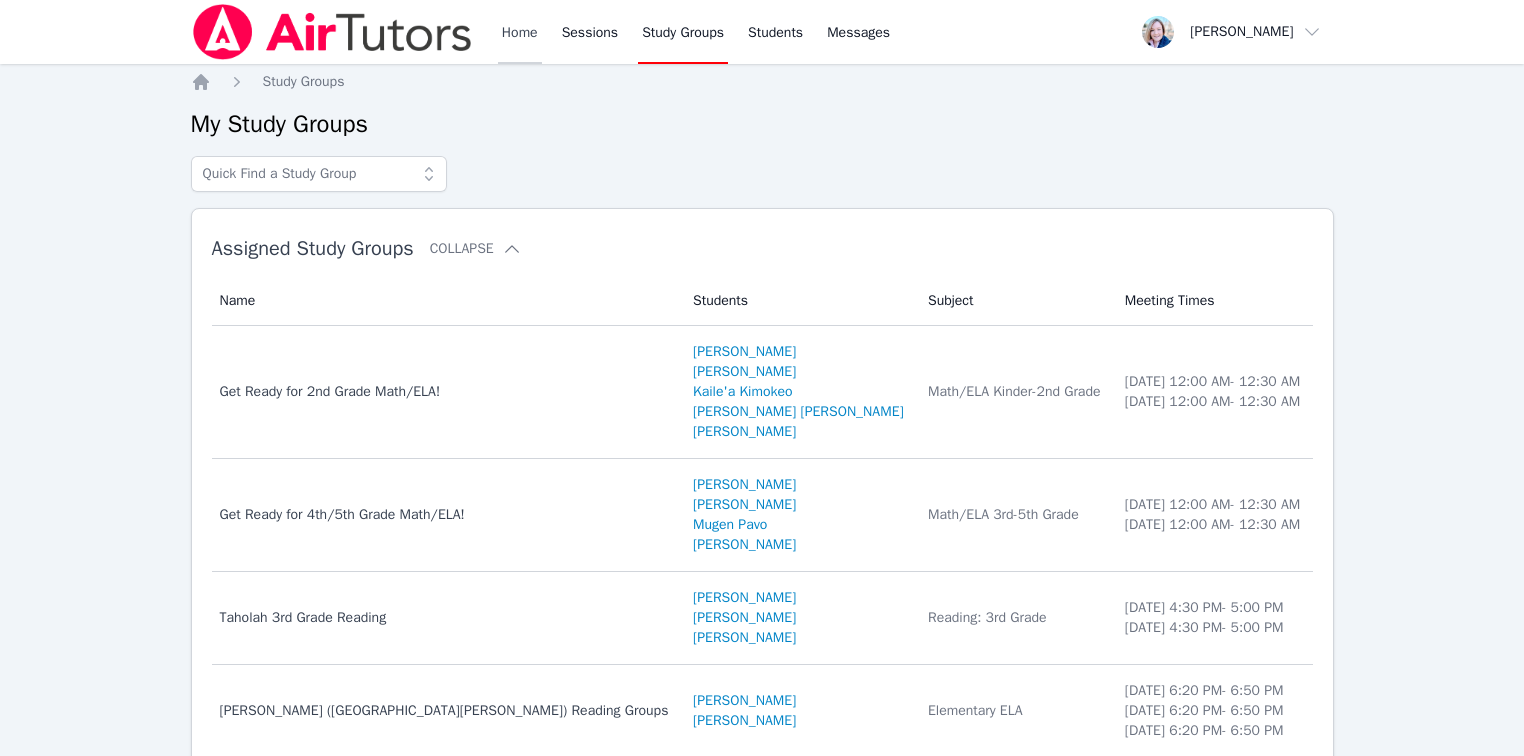 click on "Home" at bounding box center (520, 32) 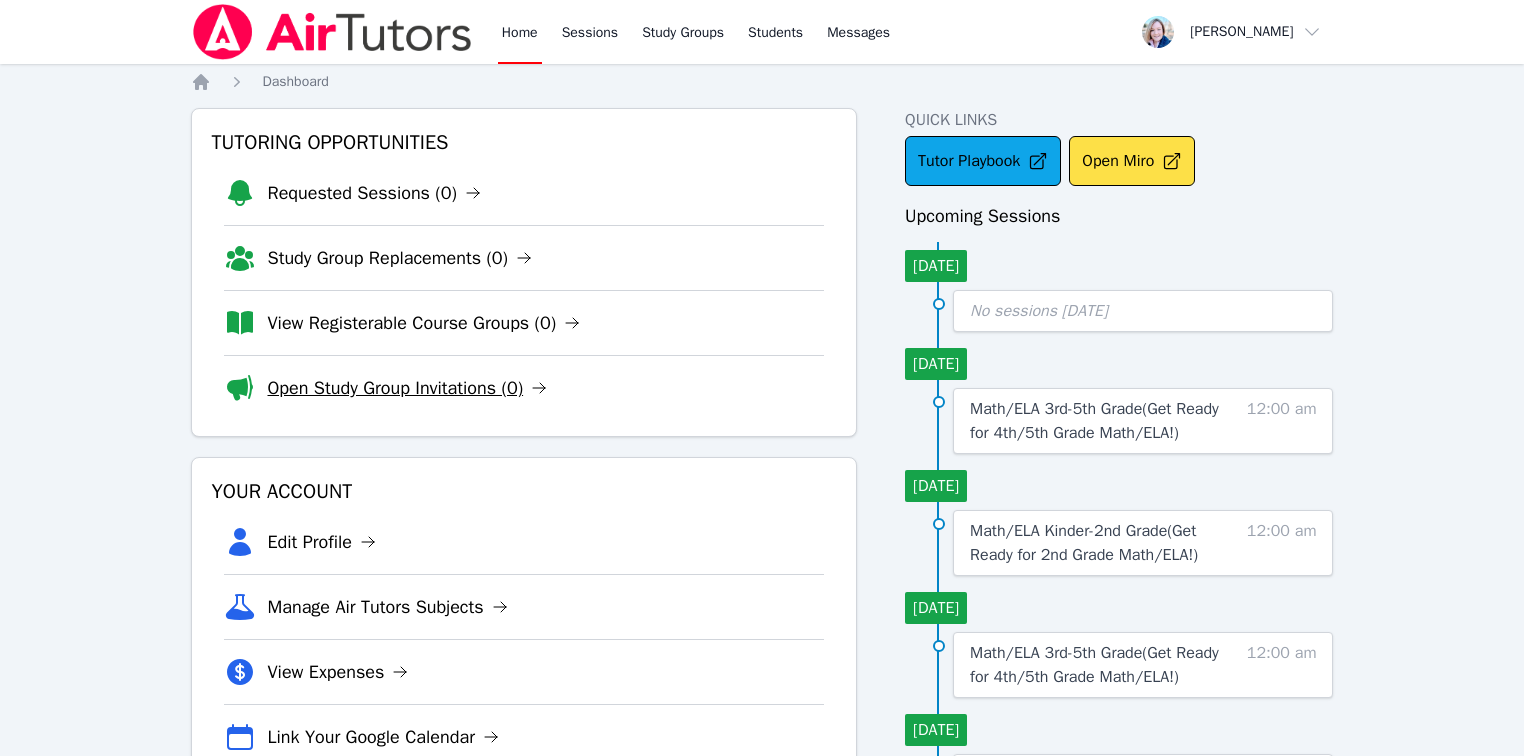 click on "Open Study Group Invitations (0)" at bounding box center [408, 388] 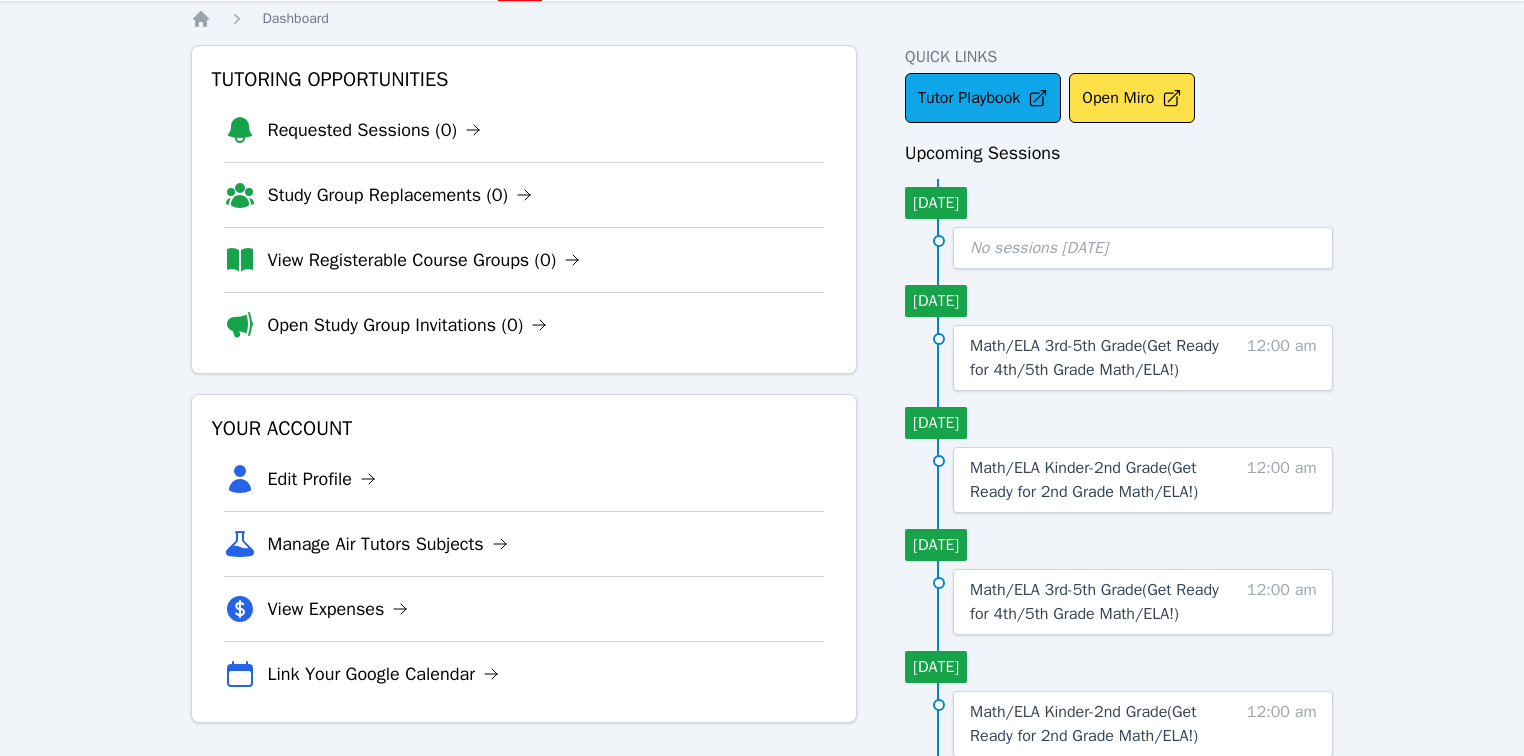 scroll, scrollTop: 0, scrollLeft: 0, axis: both 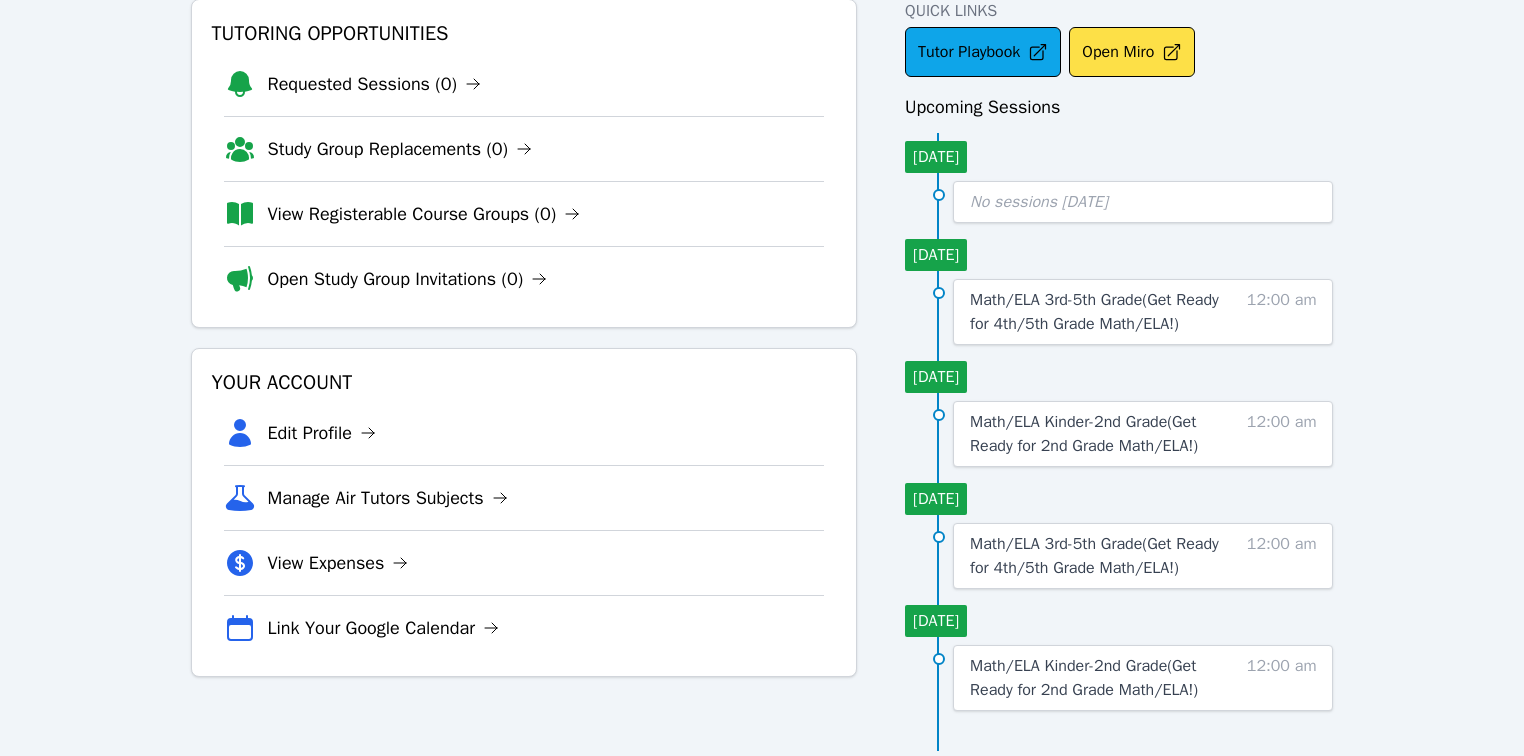 click on "Edit Profile" at bounding box center [524, 433] 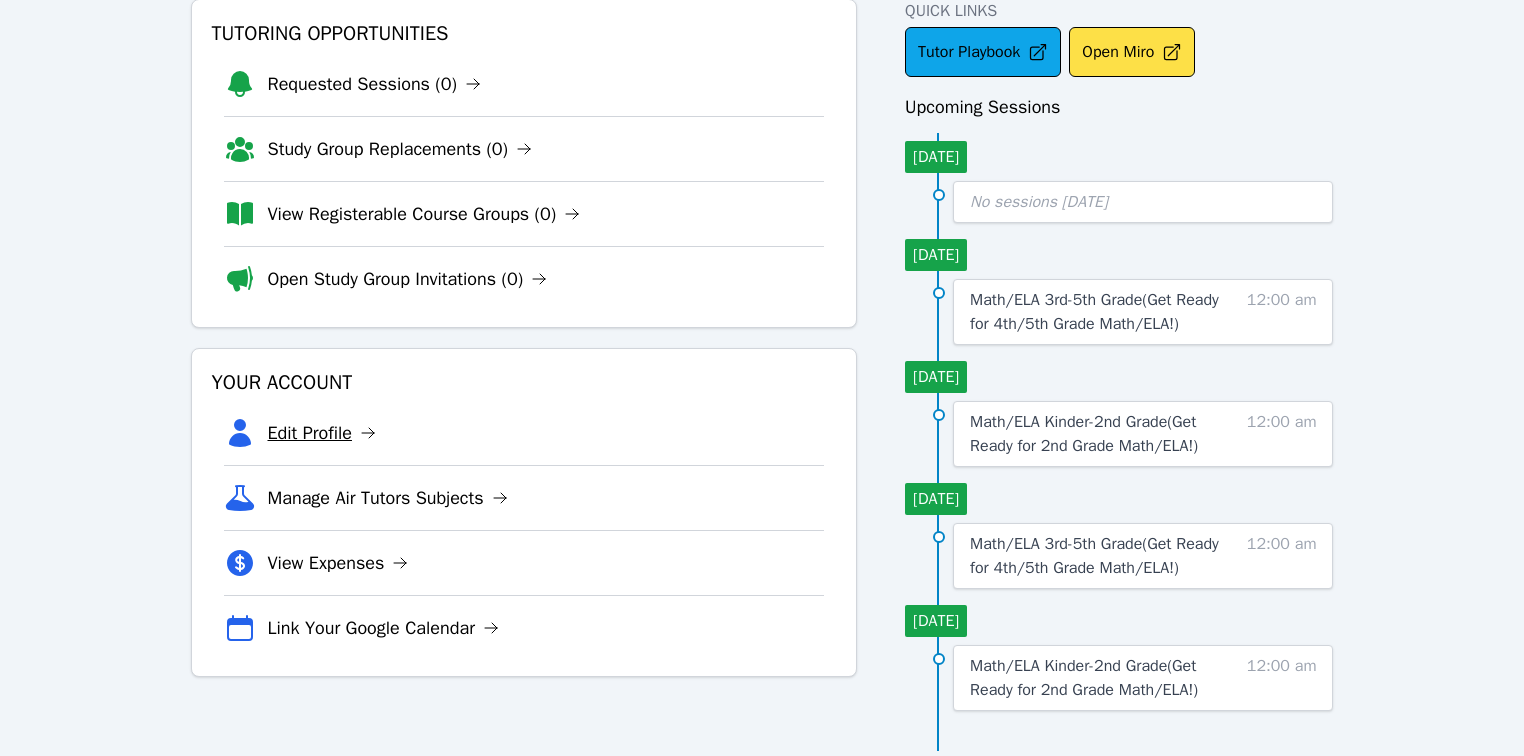 click on "Edit Profile" at bounding box center (322, 433) 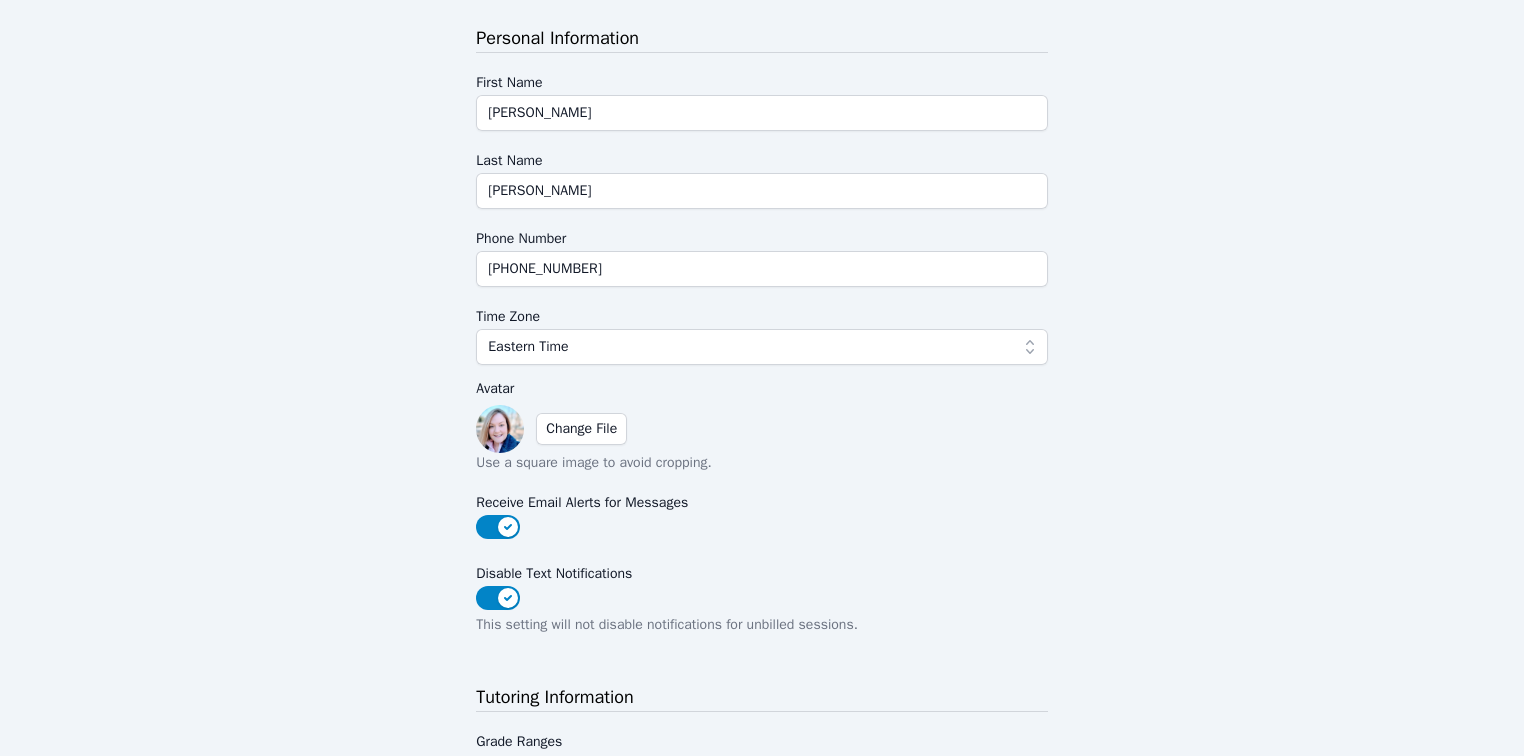 scroll, scrollTop: 240, scrollLeft: 0, axis: vertical 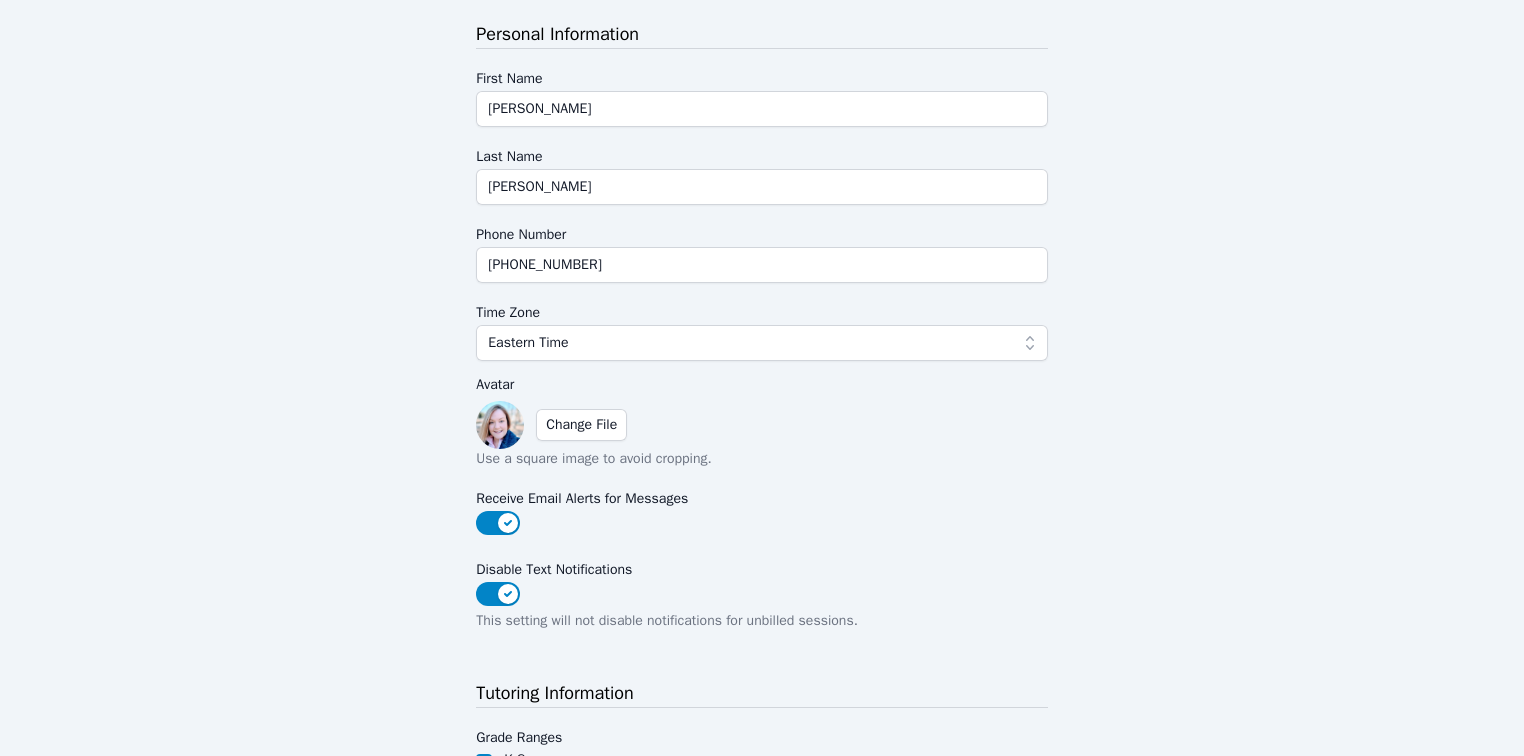 click at bounding box center (500, 425) 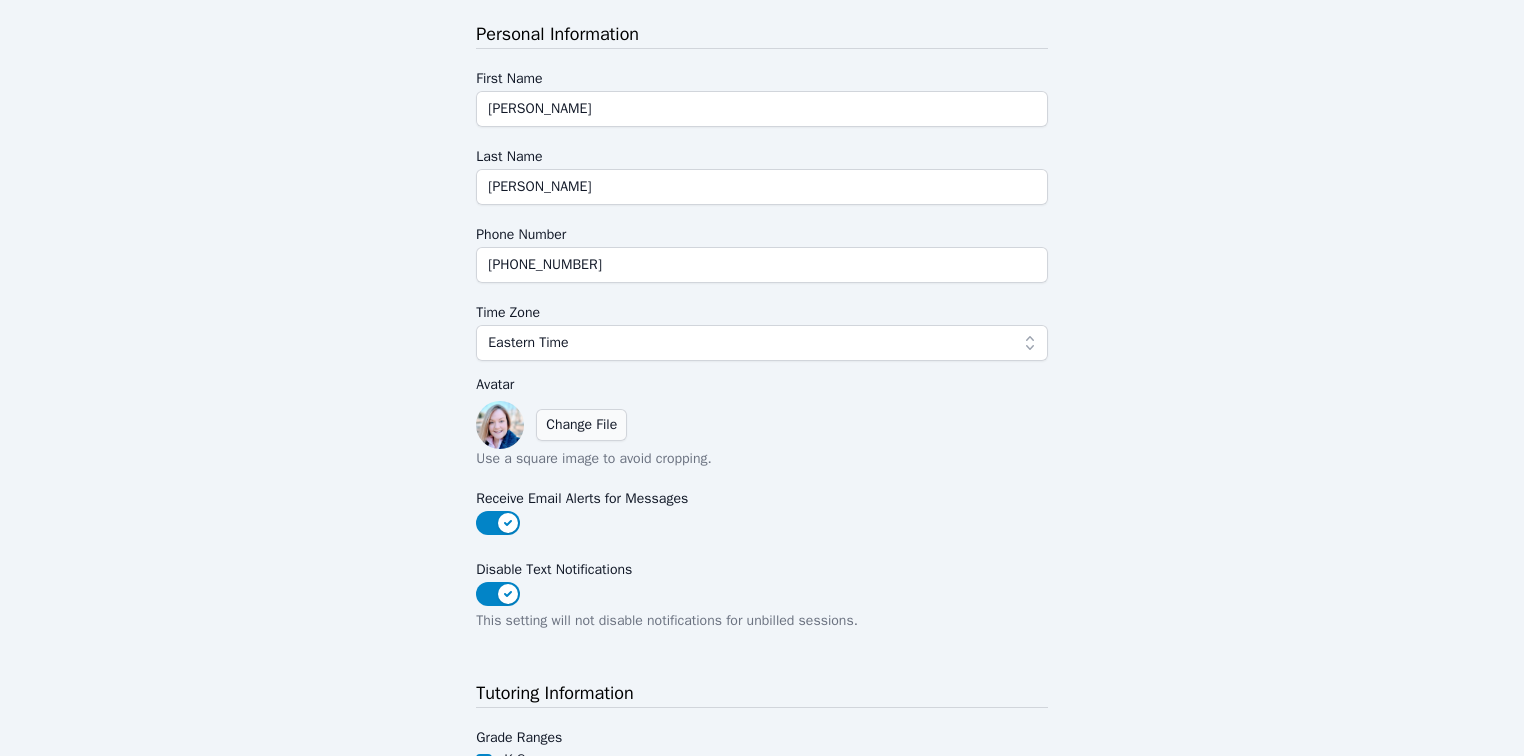 click on "Change File" at bounding box center [581, 425] 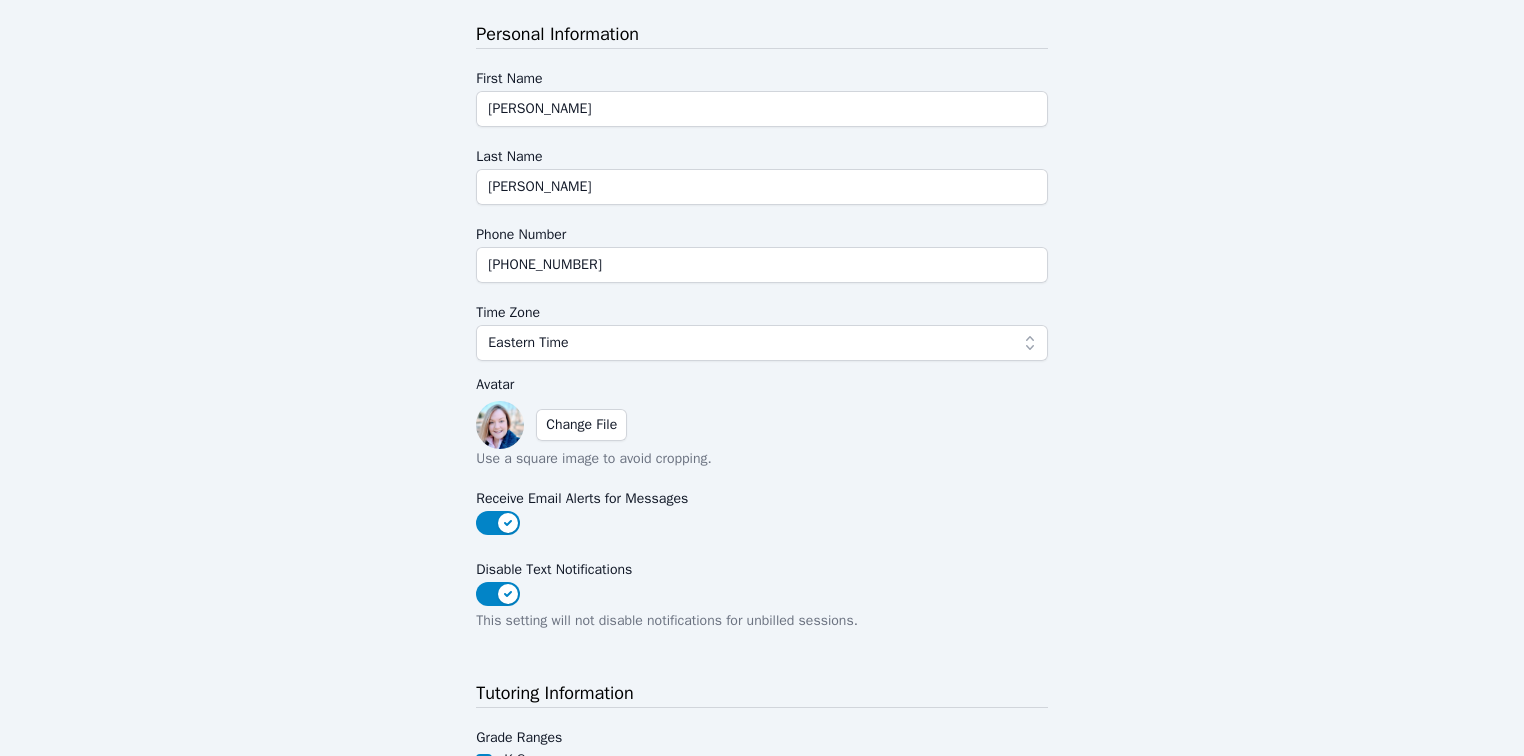 click at bounding box center [500, 425] 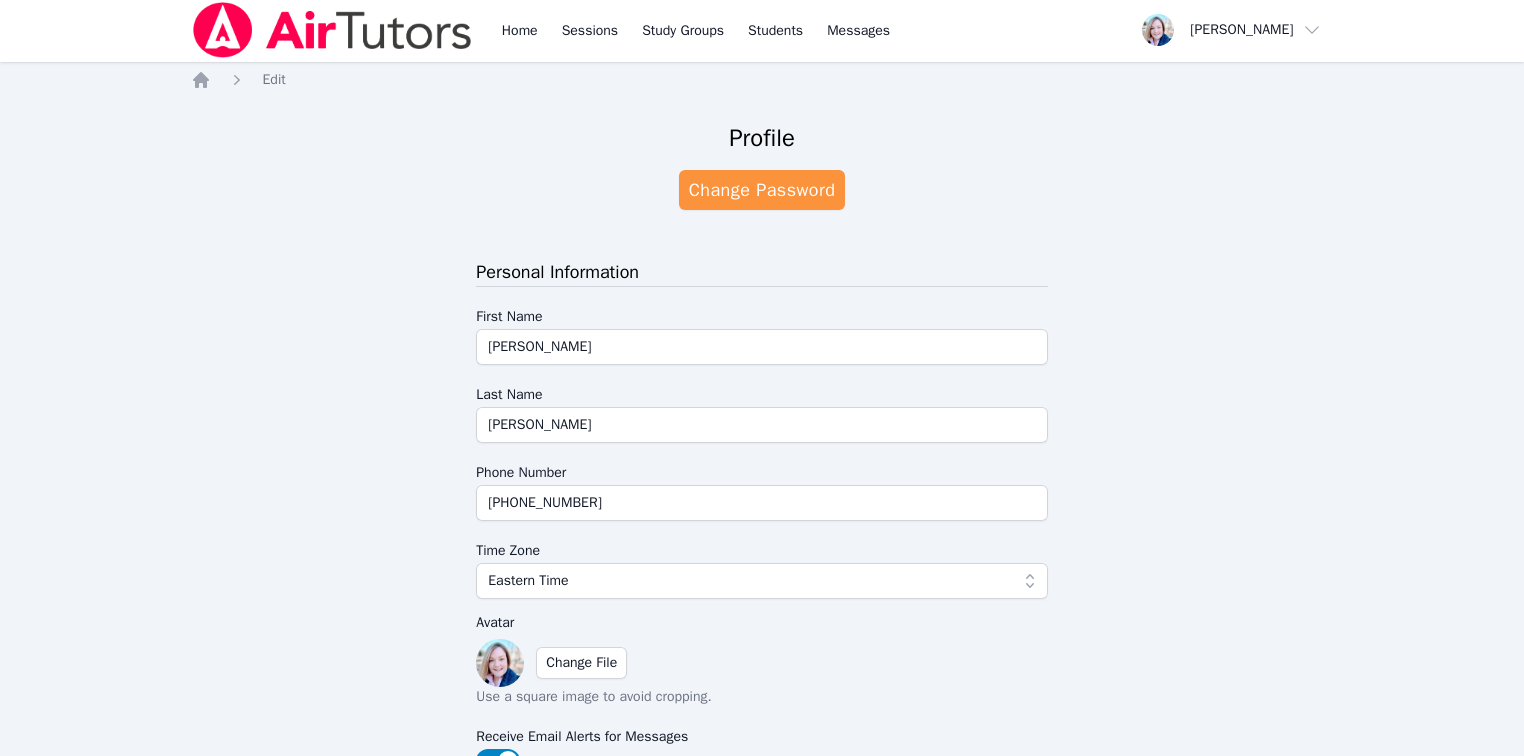 scroll, scrollTop: 0, scrollLeft: 0, axis: both 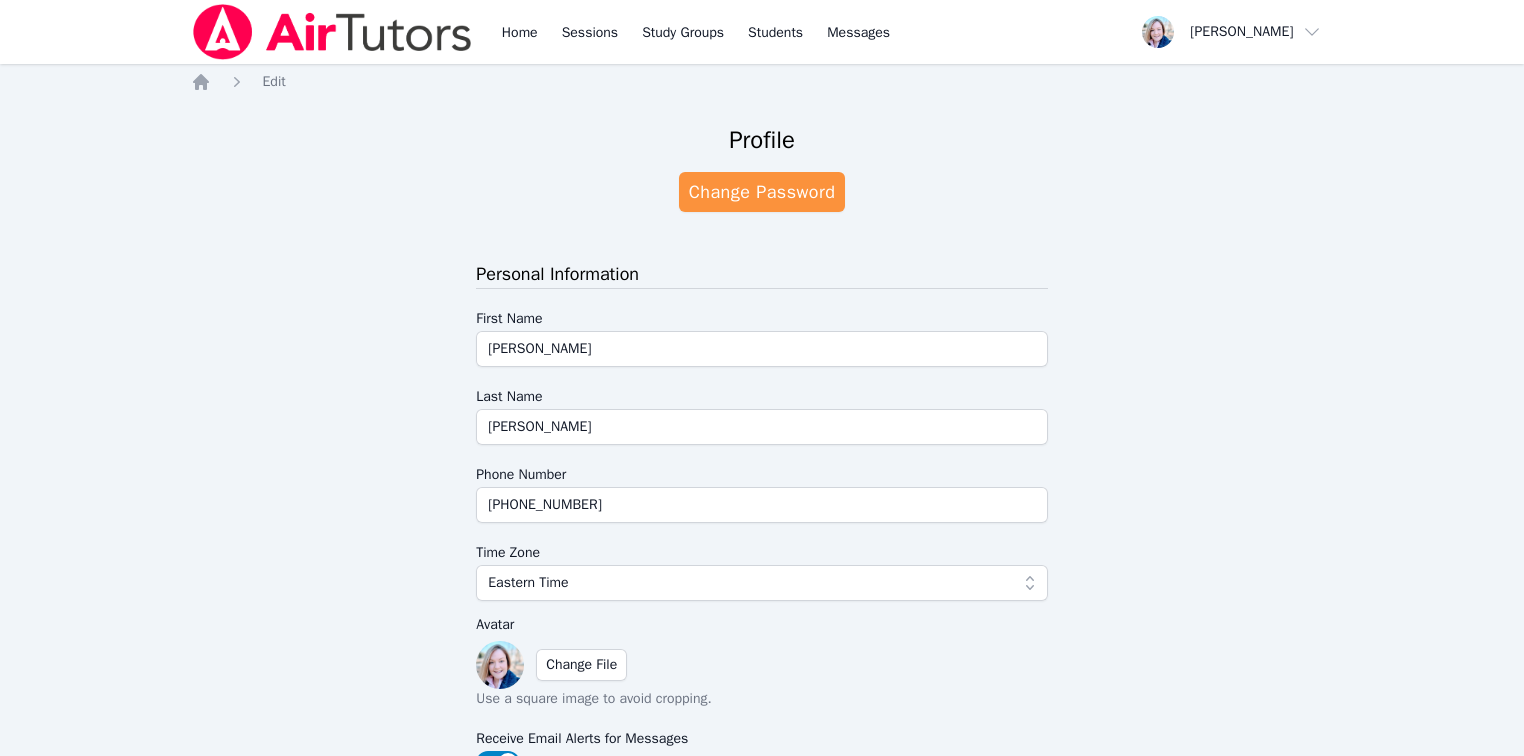 click at bounding box center (500, 665) 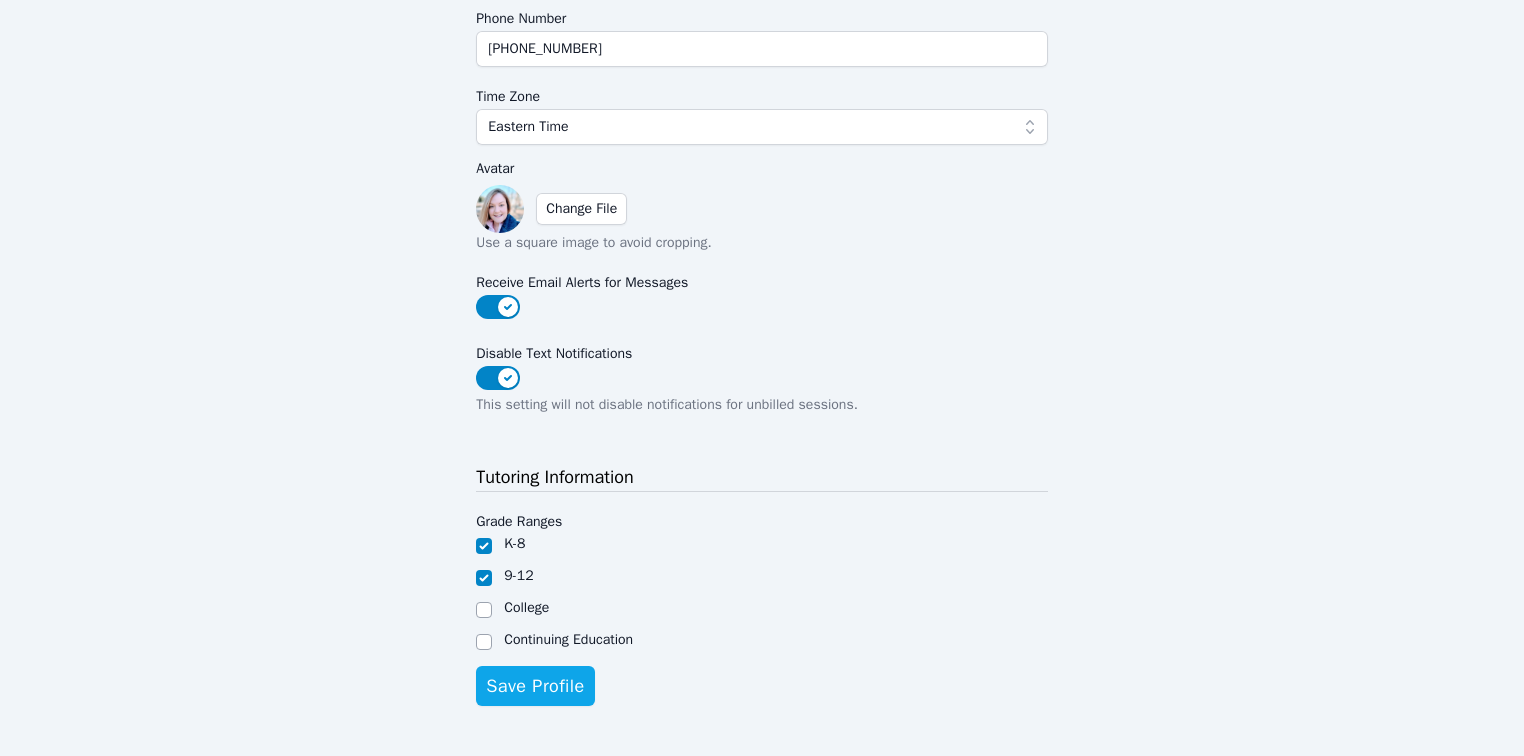 scroll, scrollTop: 480, scrollLeft: 0, axis: vertical 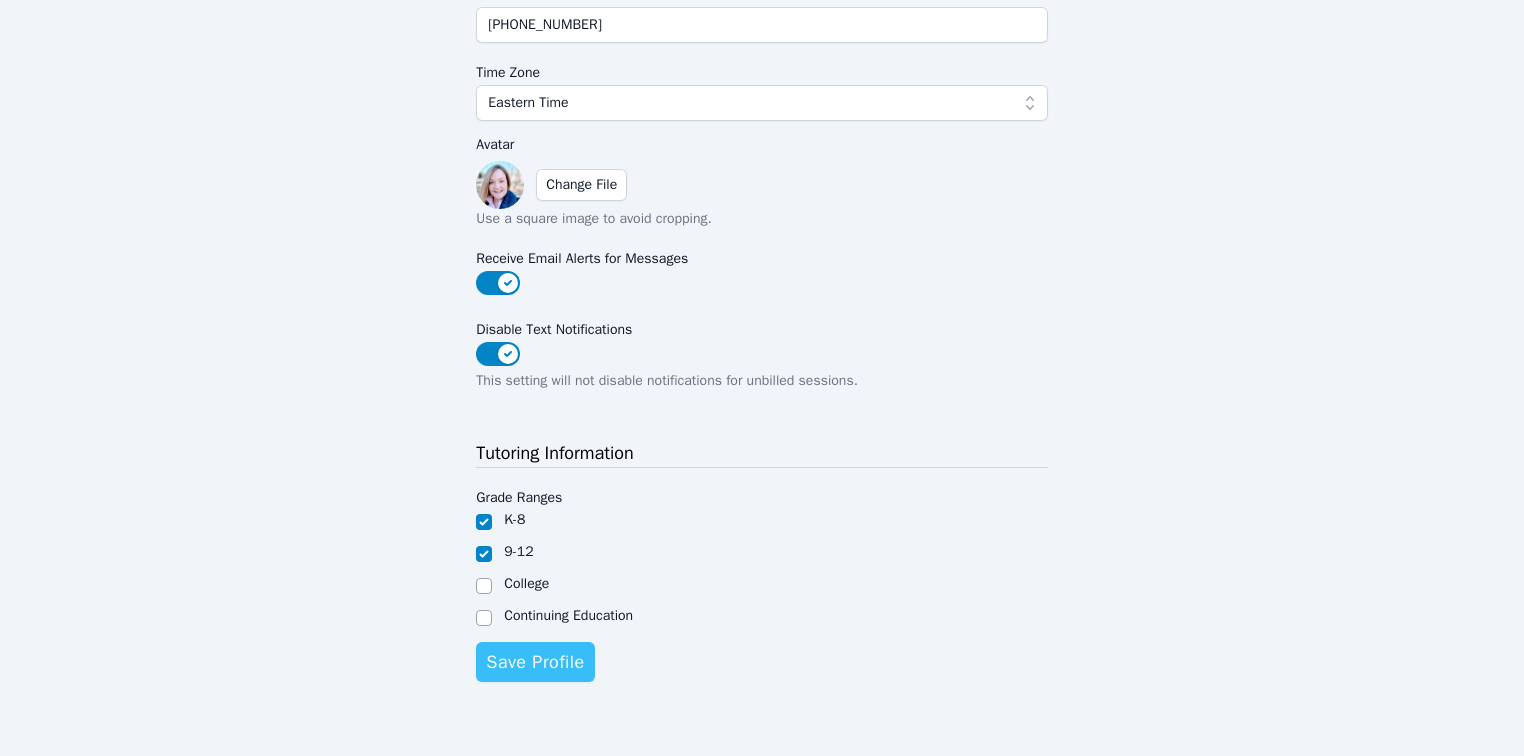 click on "Save Profile" at bounding box center [535, 662] 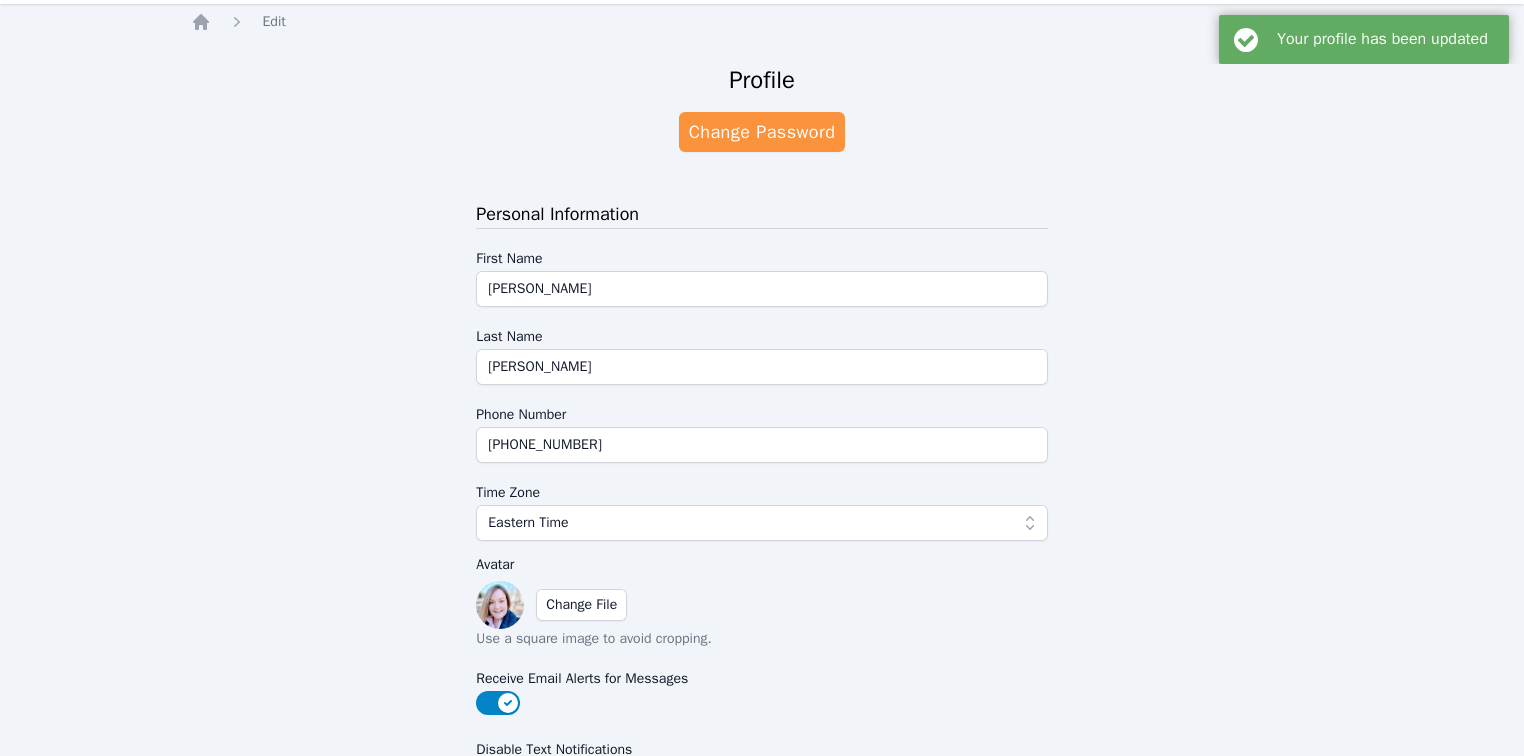 scroll, scrollTop: 0, scrollLeft: 0, axis: both 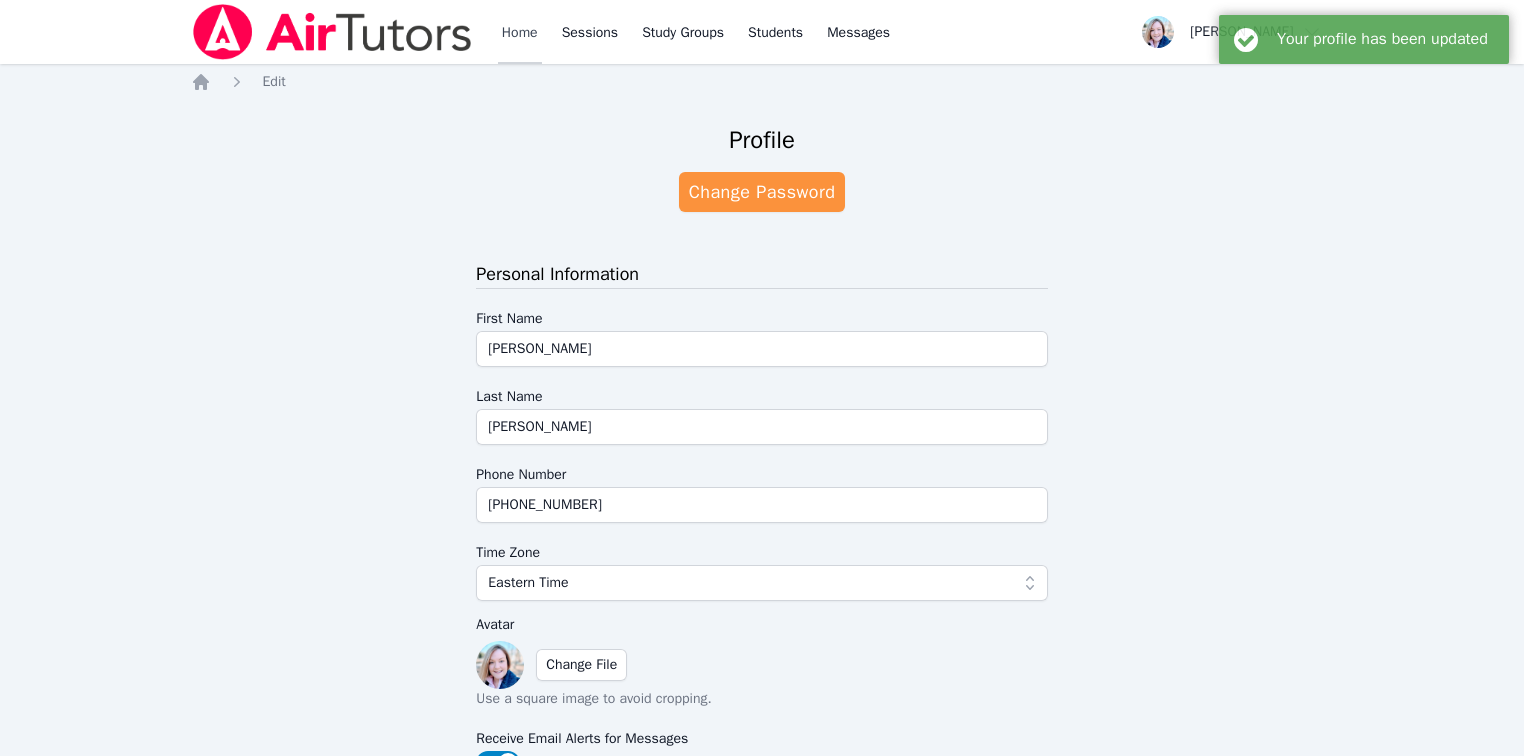click on "Home" at bounding box center [520, 32] 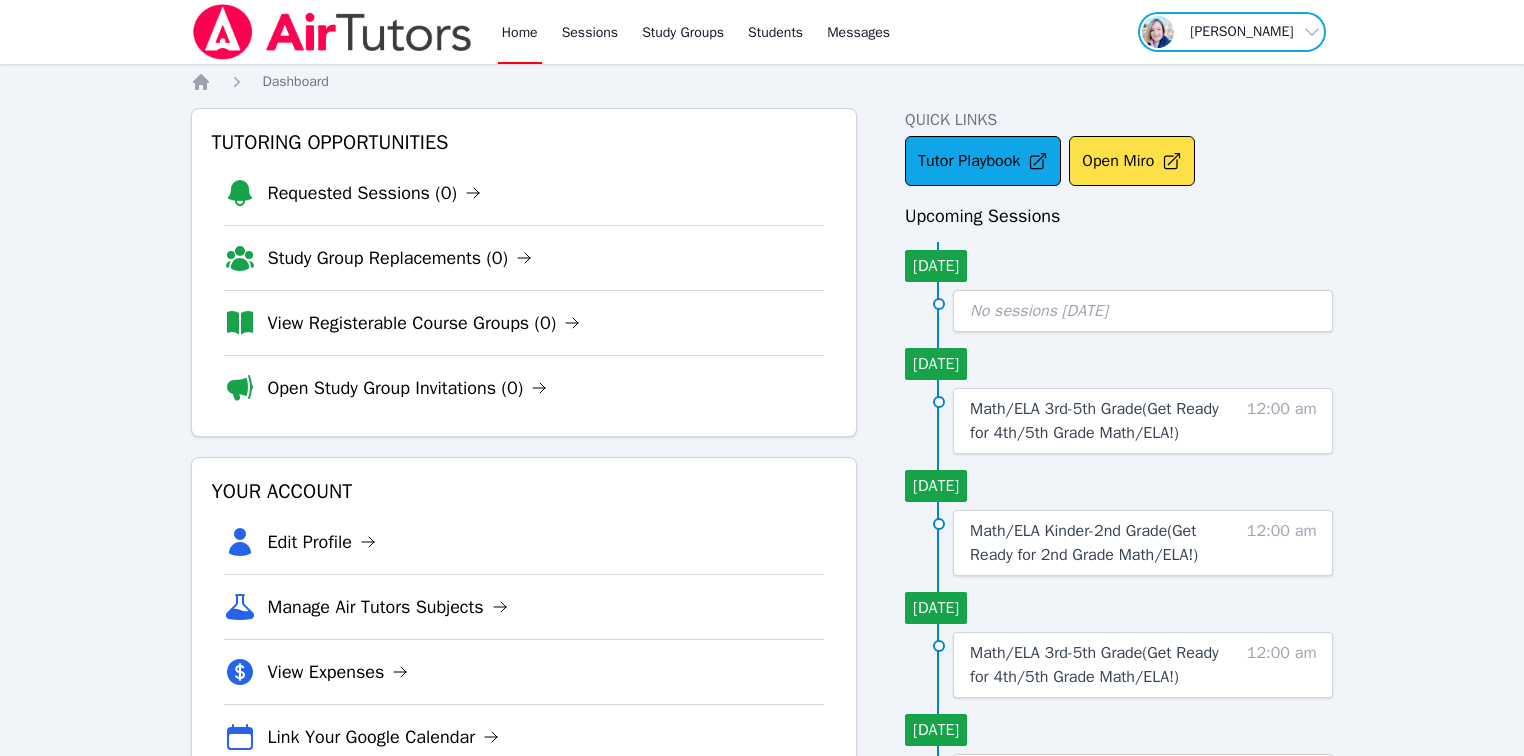 click at bounding box center (1231, 32) 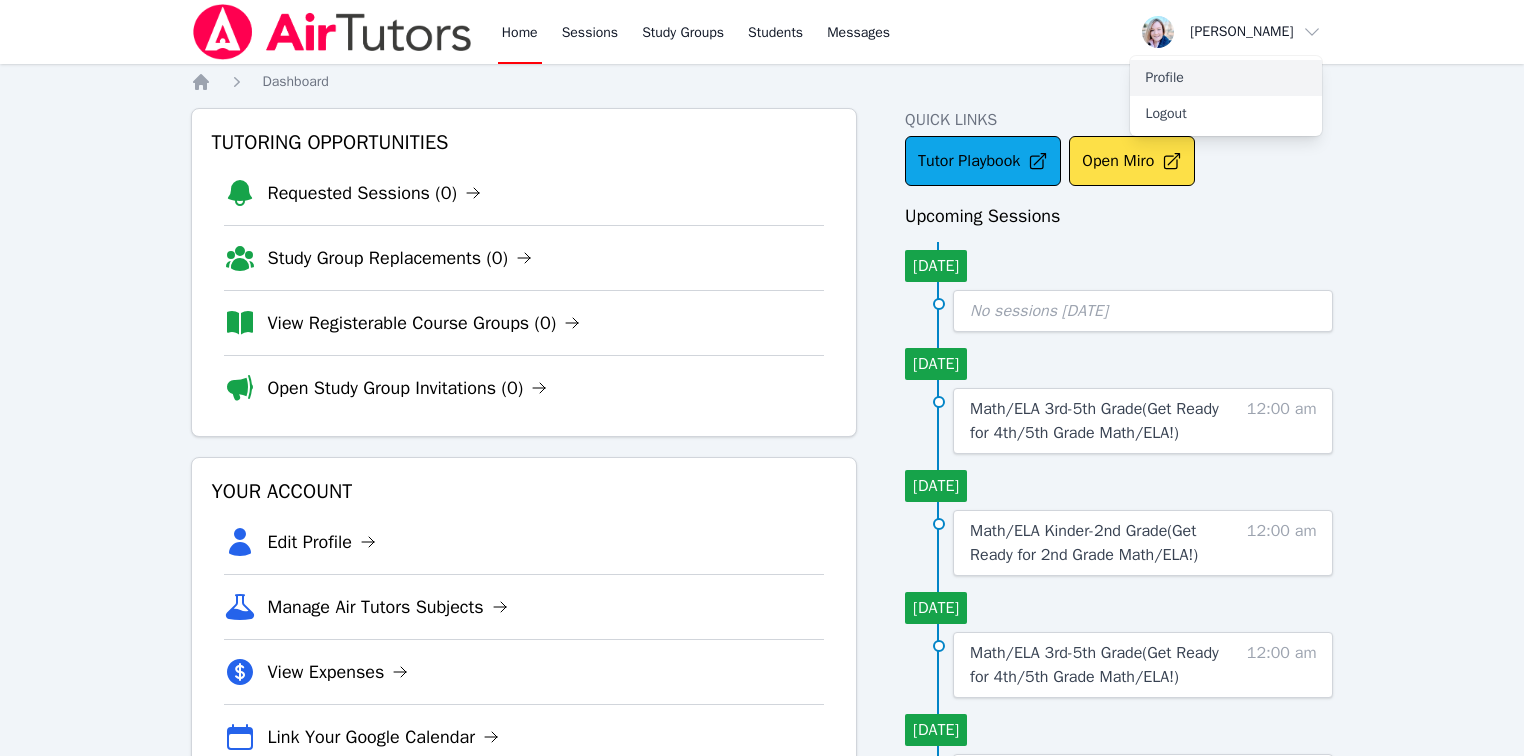 click on "Profile" at bounding box center (1226, 78) 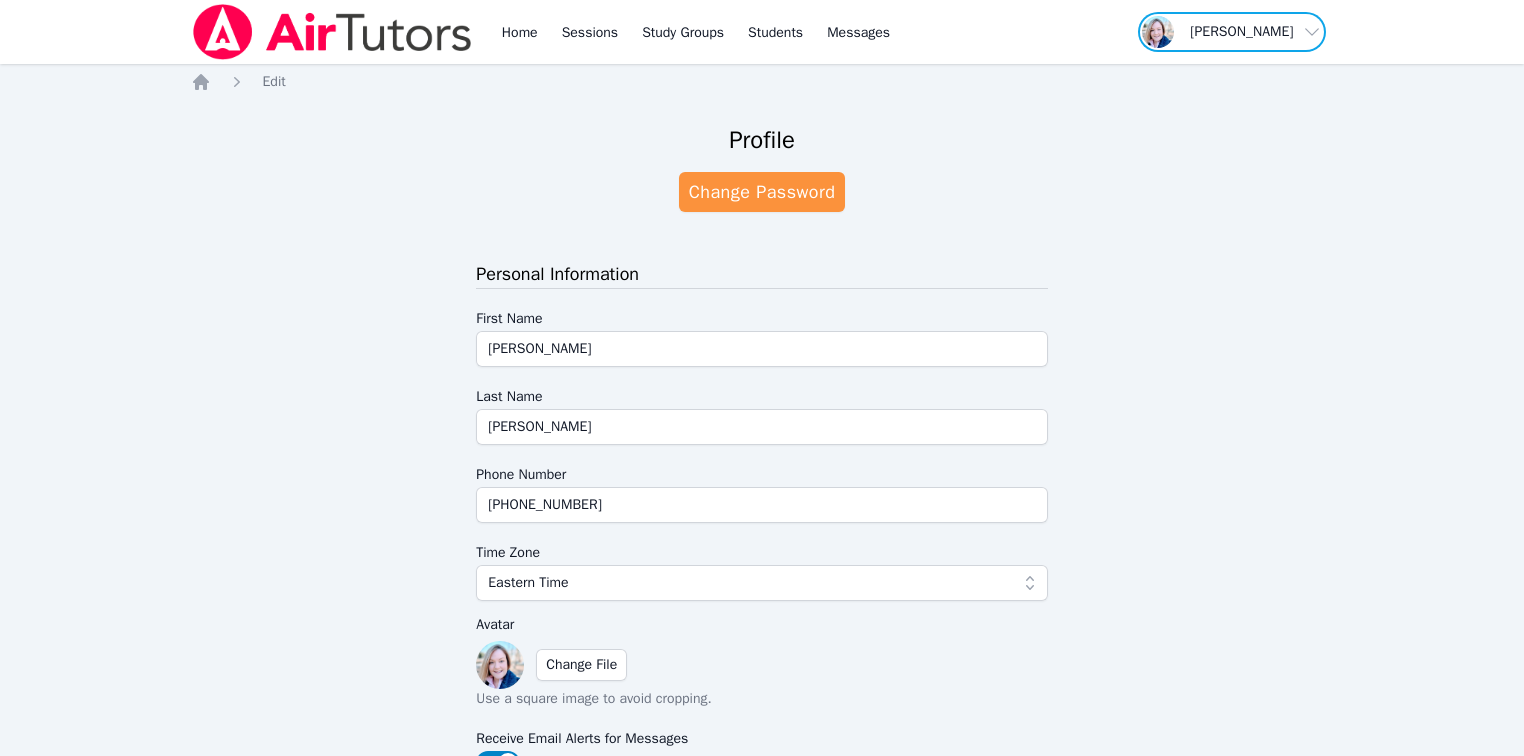 click at bounding box center [1231, 32] 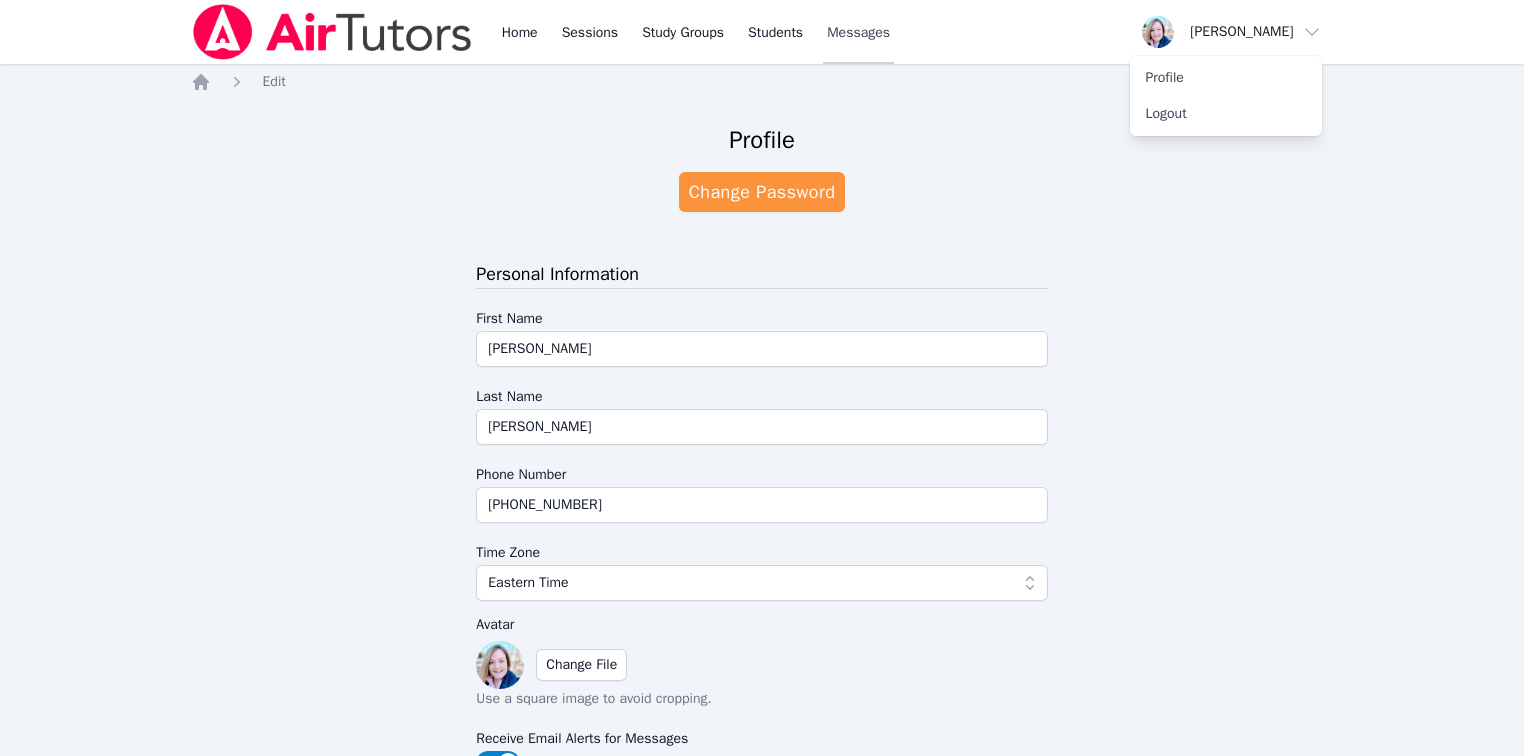 click on "Messages" at bounding box center [858, 33] 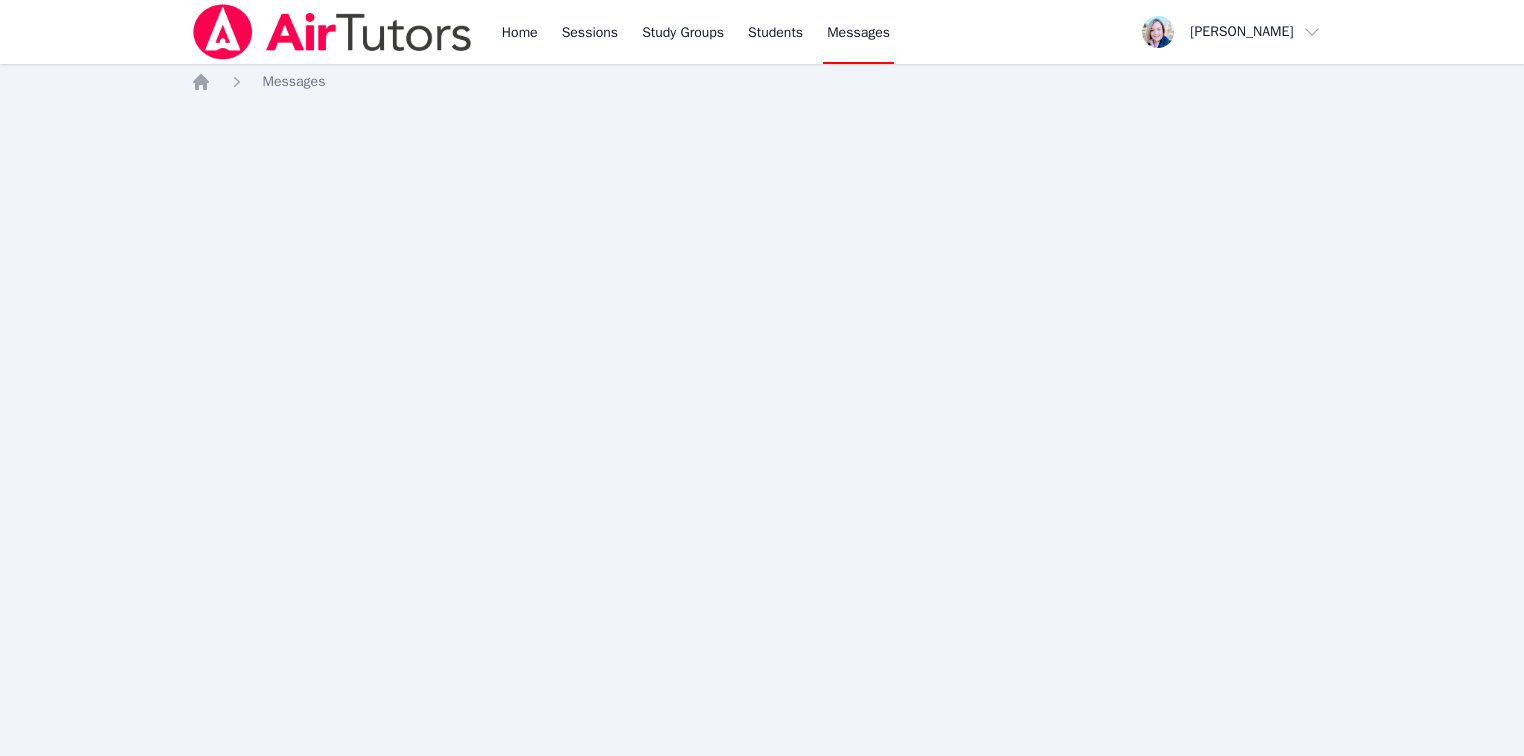 click at bounding box center [332, 32] 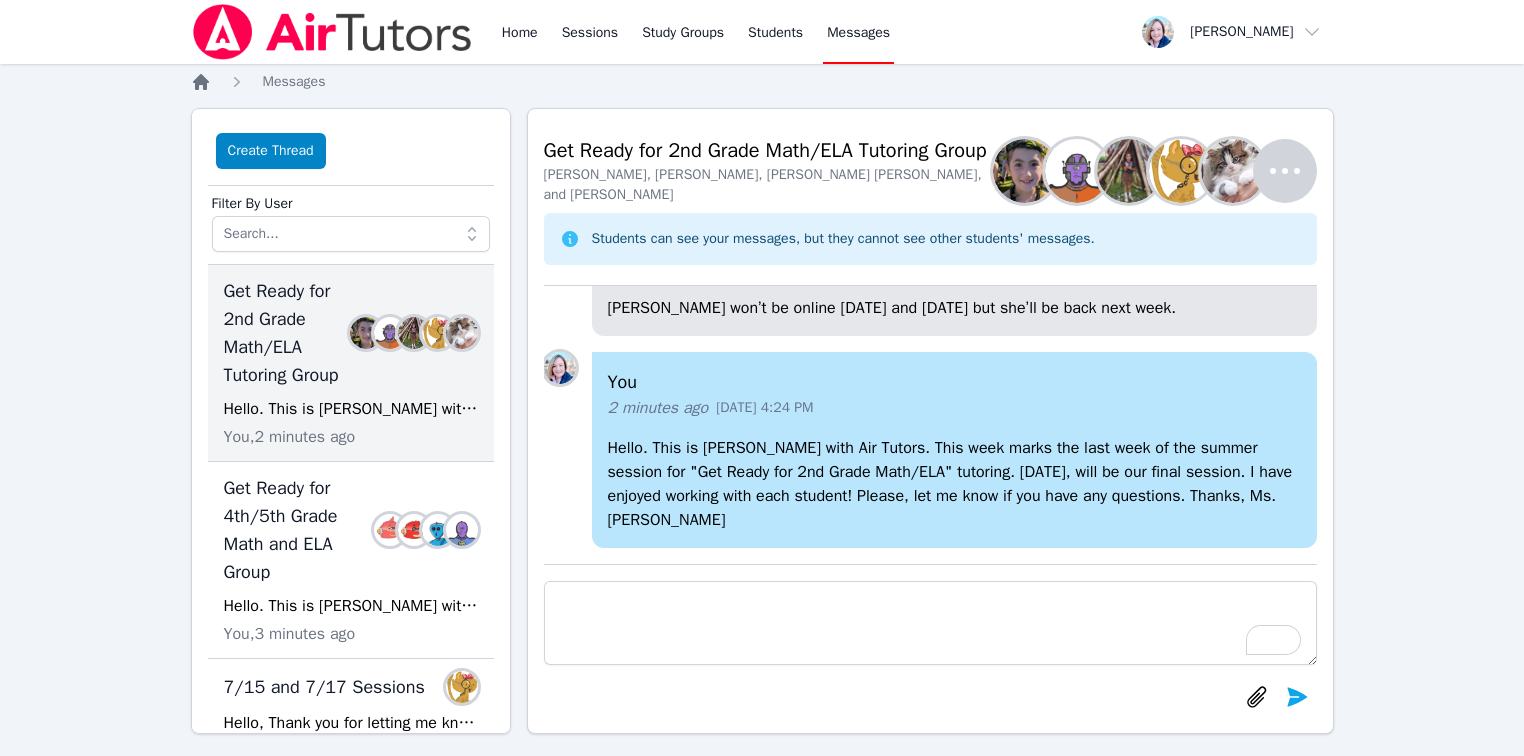 click 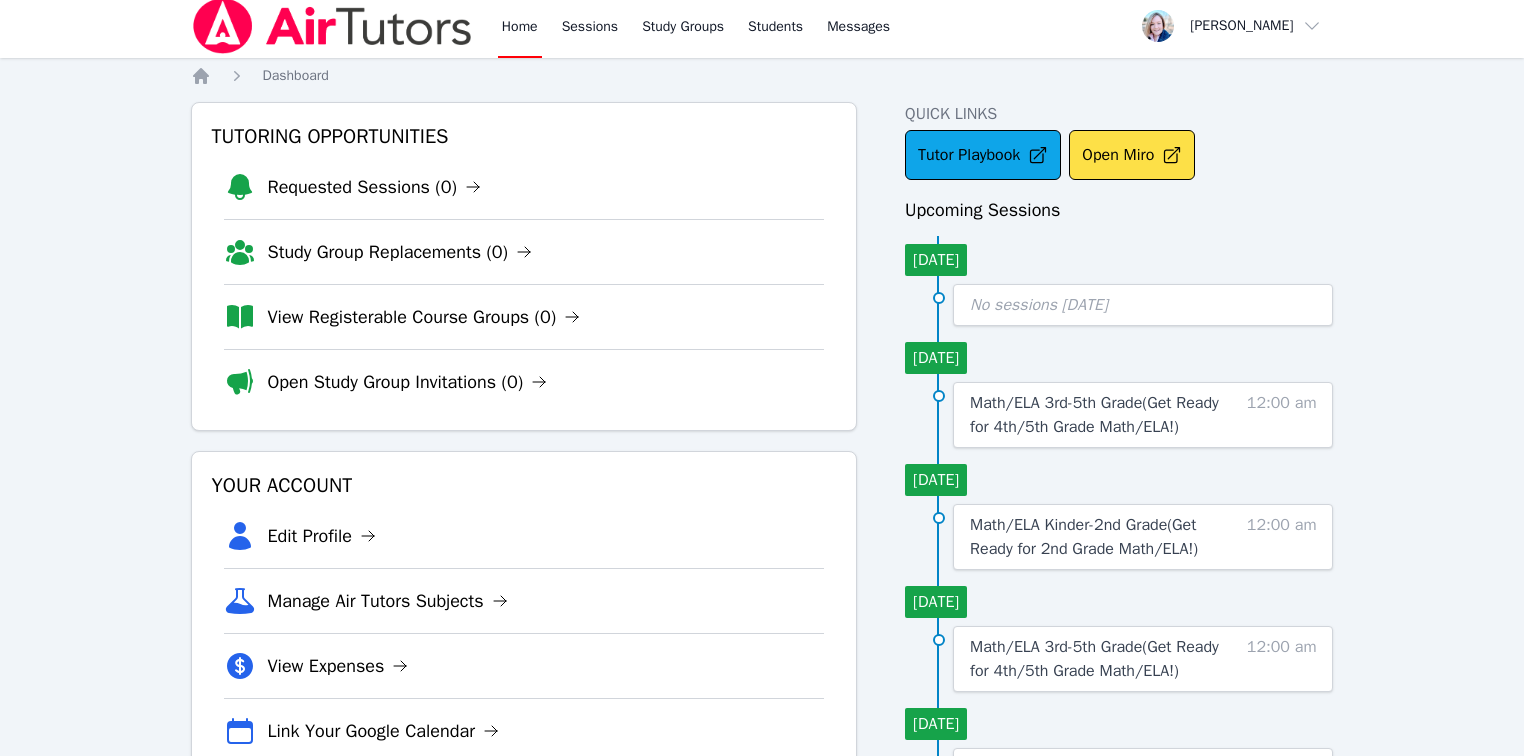 scroll, scrollTop: 0, scrollLeft: 0, axis: both 